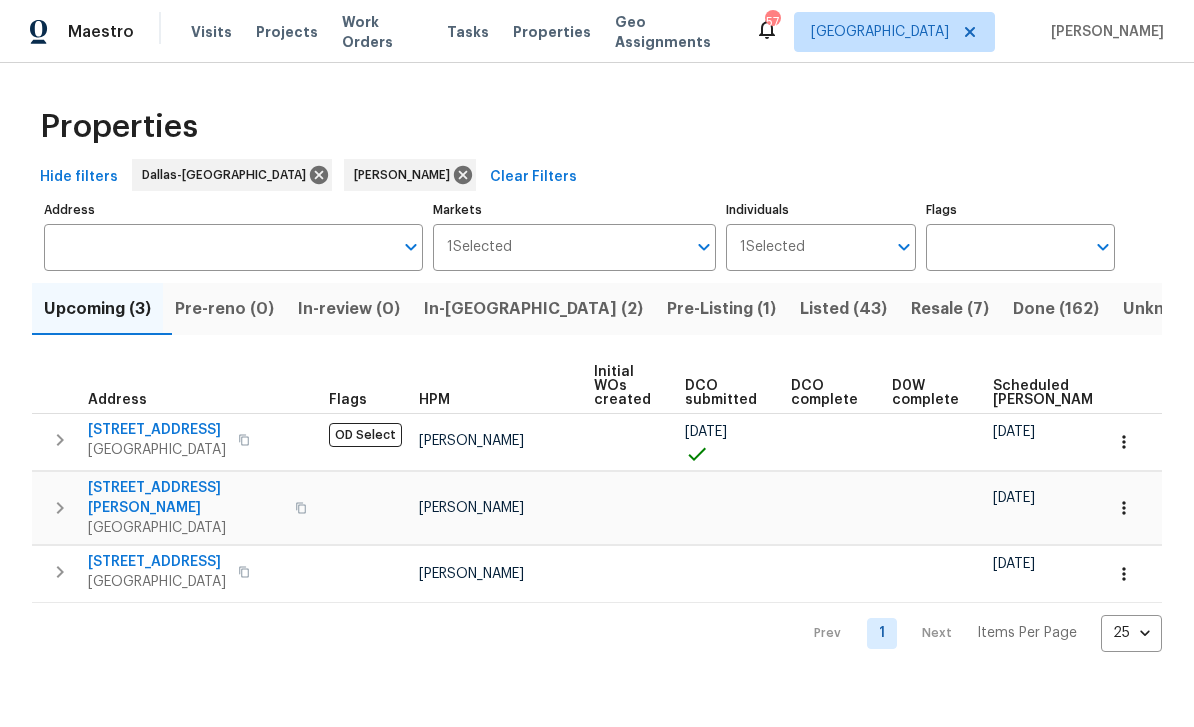 scroll, scrollTop: 0, scrollLeft: 0, axis: both 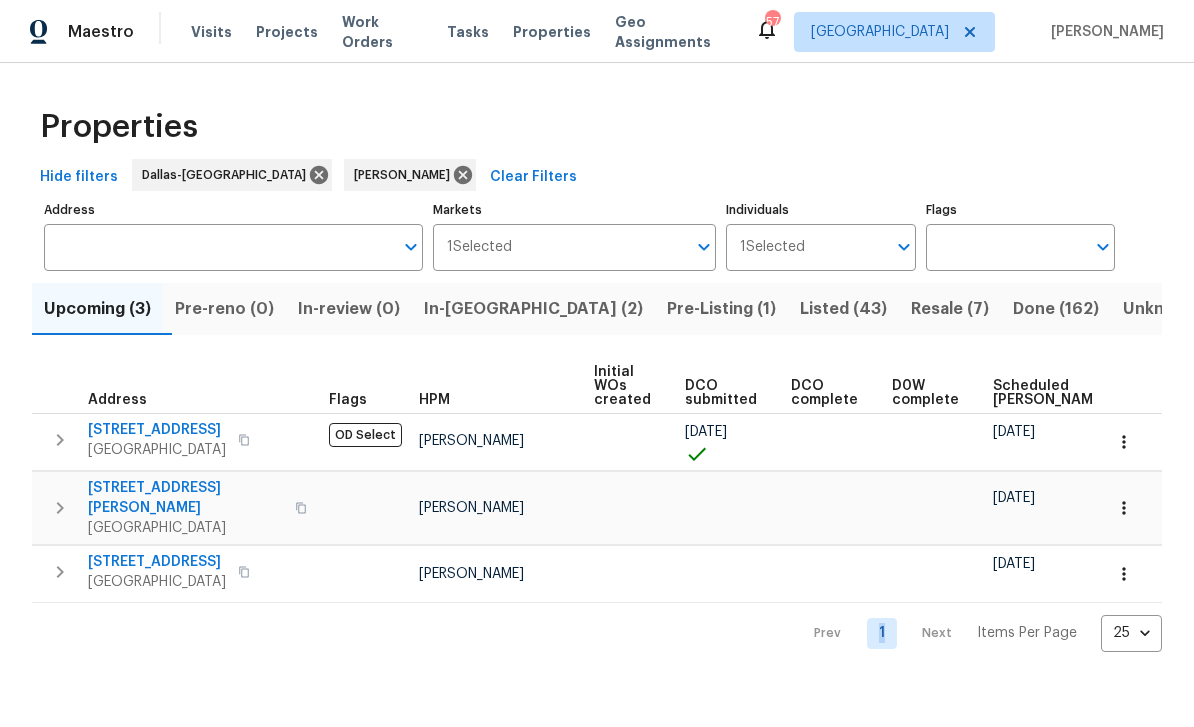click on "2813 E 15th St" at bounding box center [157, 430] 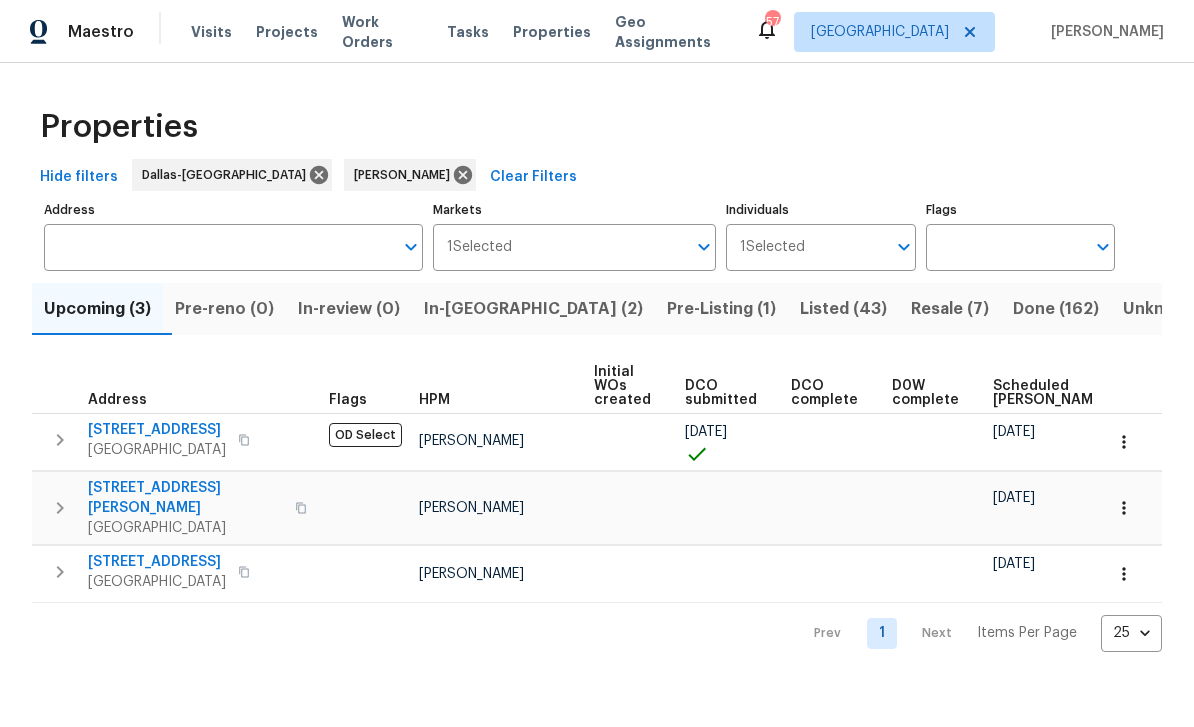 click on "435 Lynn St" at bounding box center [185, 498] 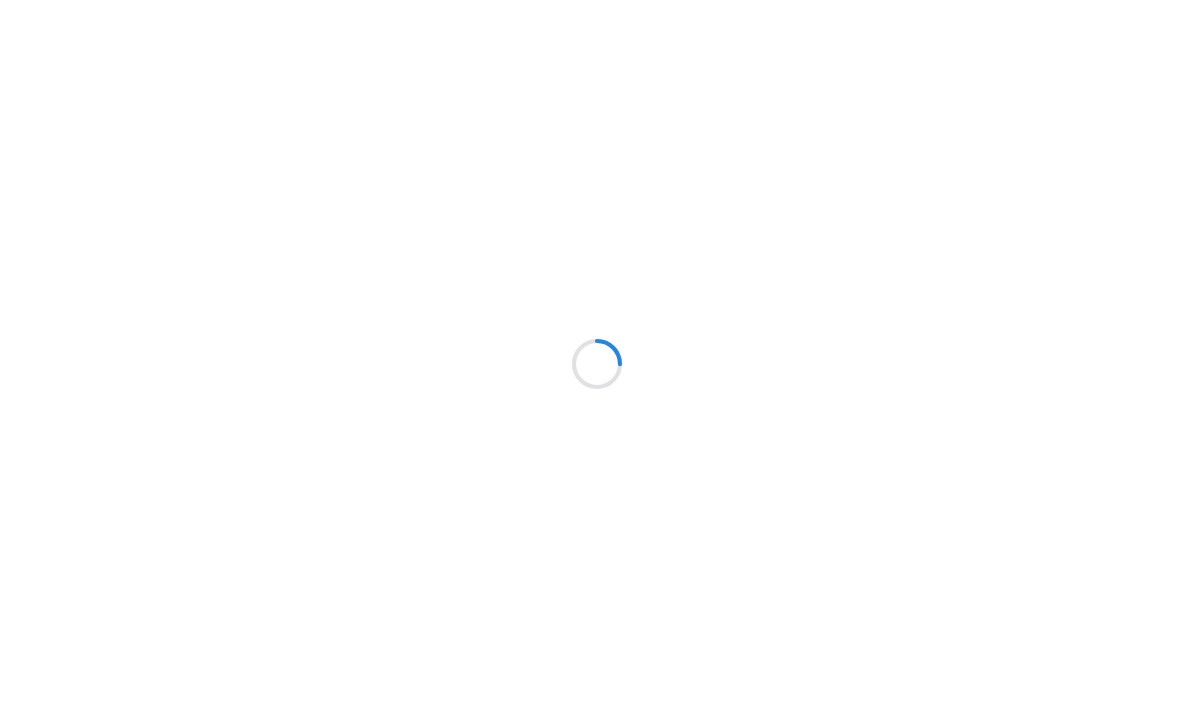 scroll, scrollTop: 0, scrollLeft: 0, axis: both 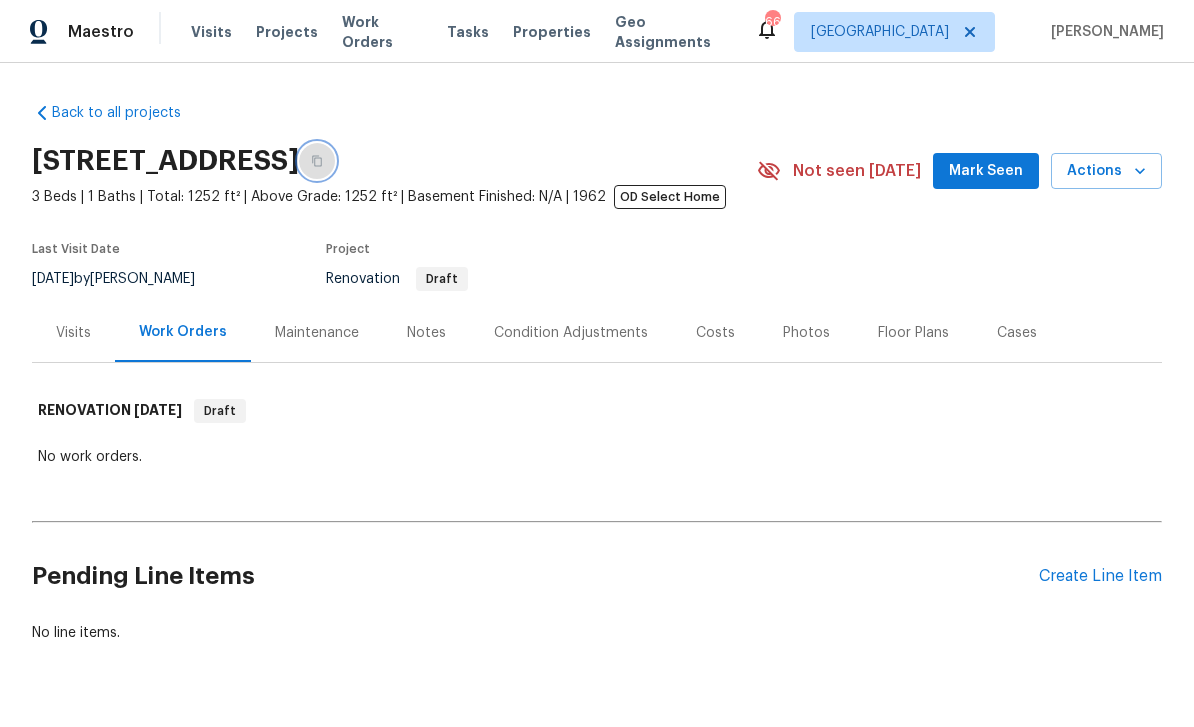 click at bounding box center [317, 161] 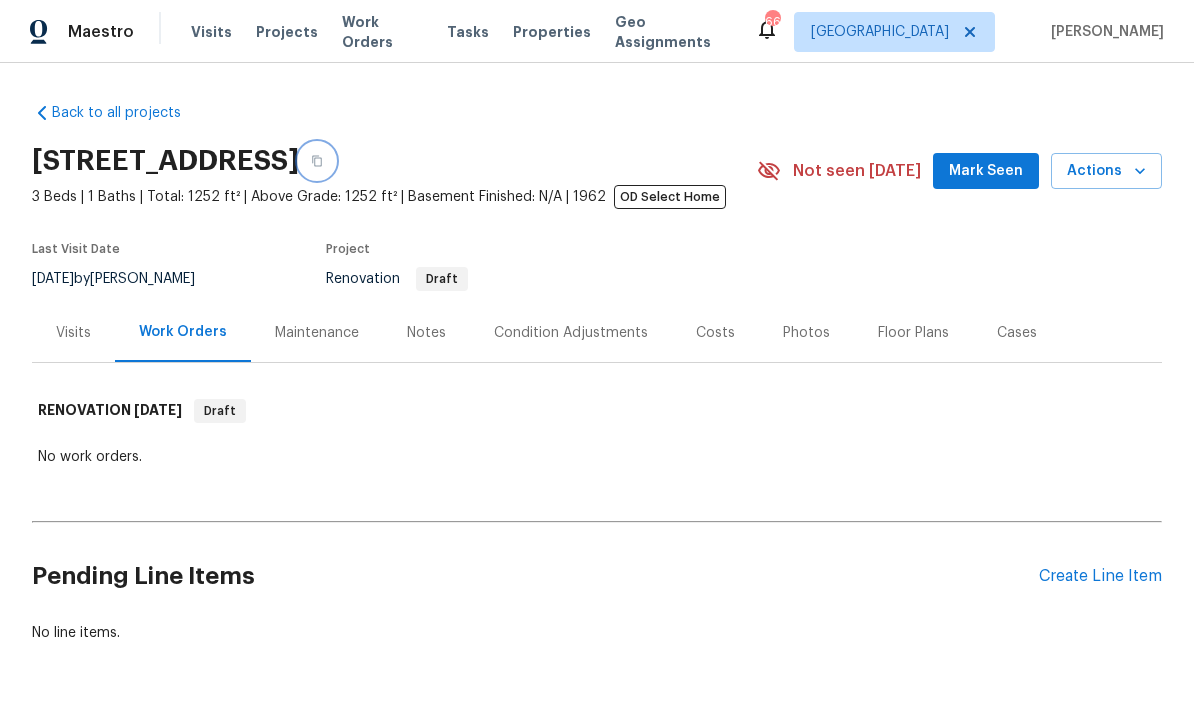 scroll, scrollTop: 0, scrollLeft: 0, axis: both 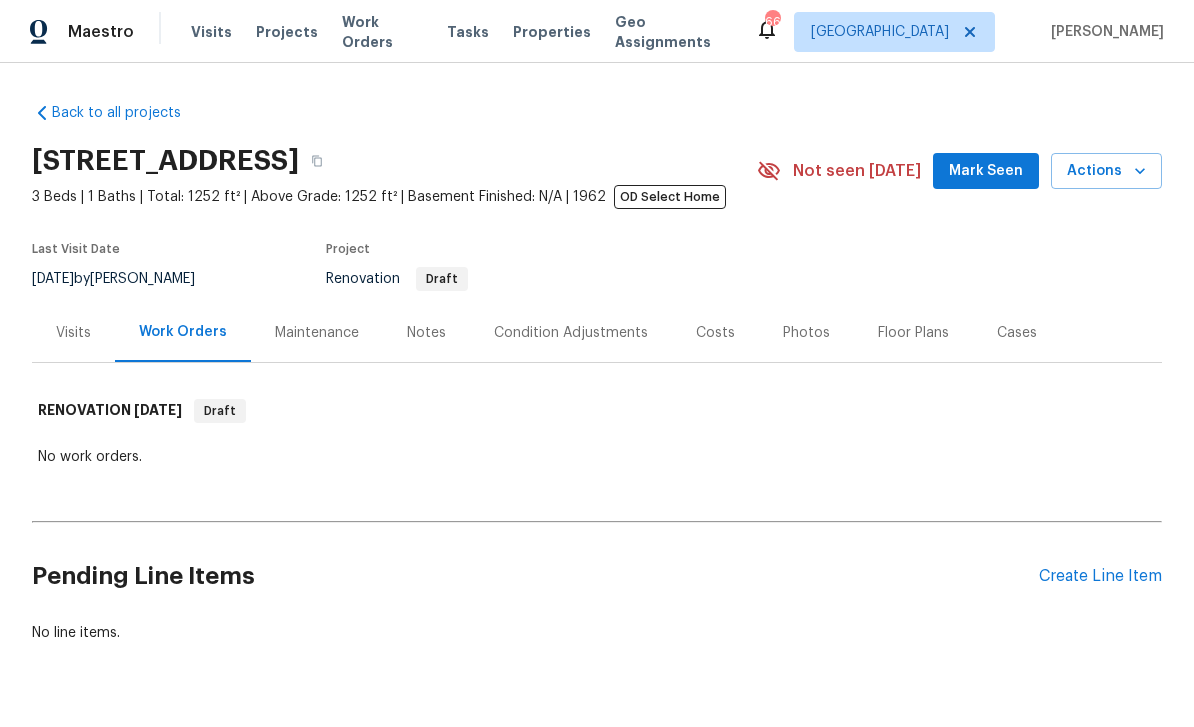 click on "Photos" at bounding box center [806, 333] 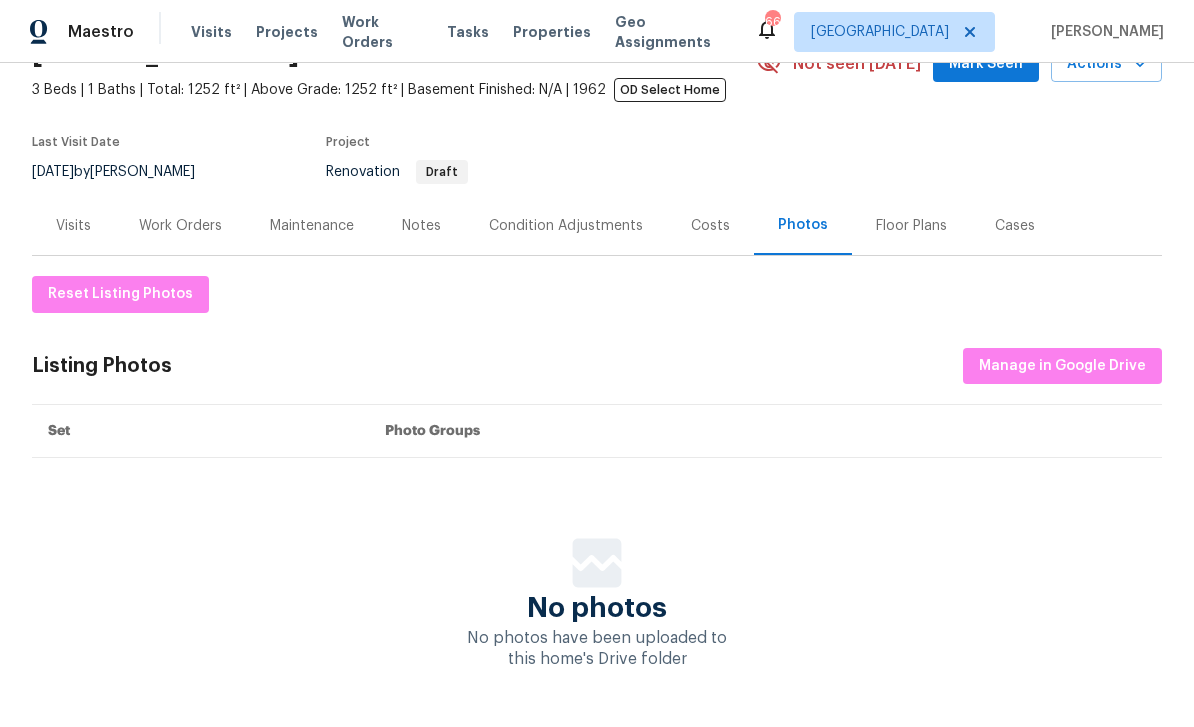 scroll, scrollTop: 106, scrollLeft: 0, axis: vertical 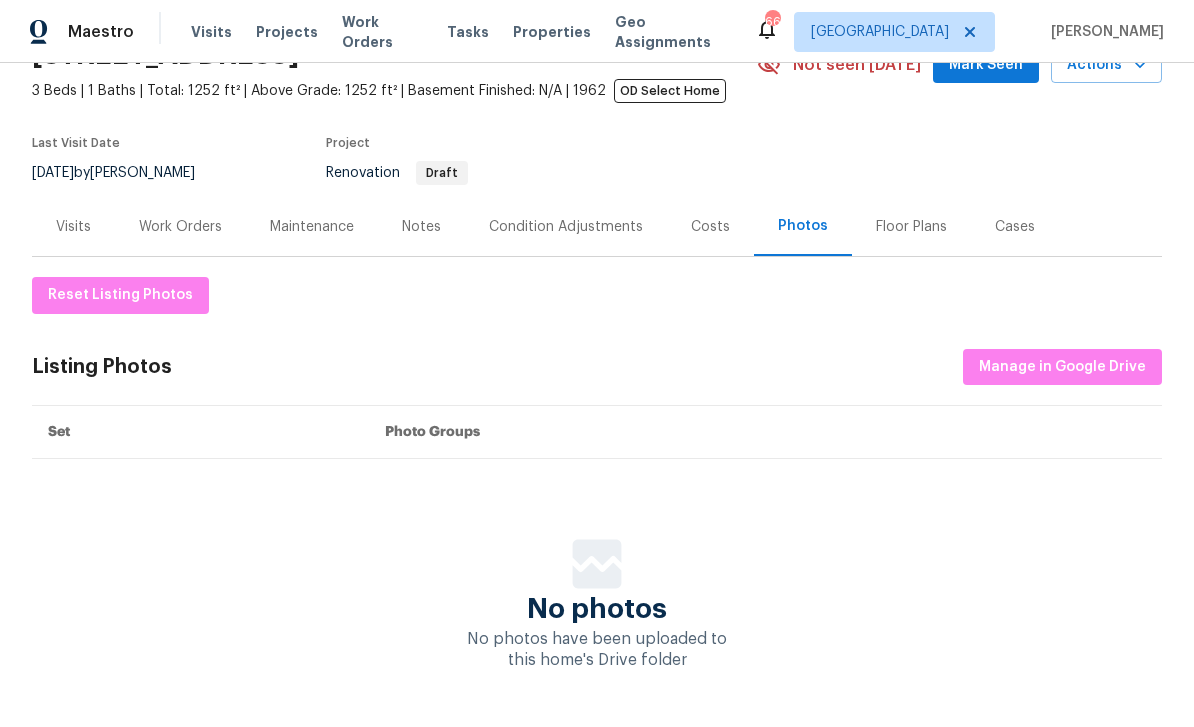 click on "Floor Plans" at bounding box center (911, 226) 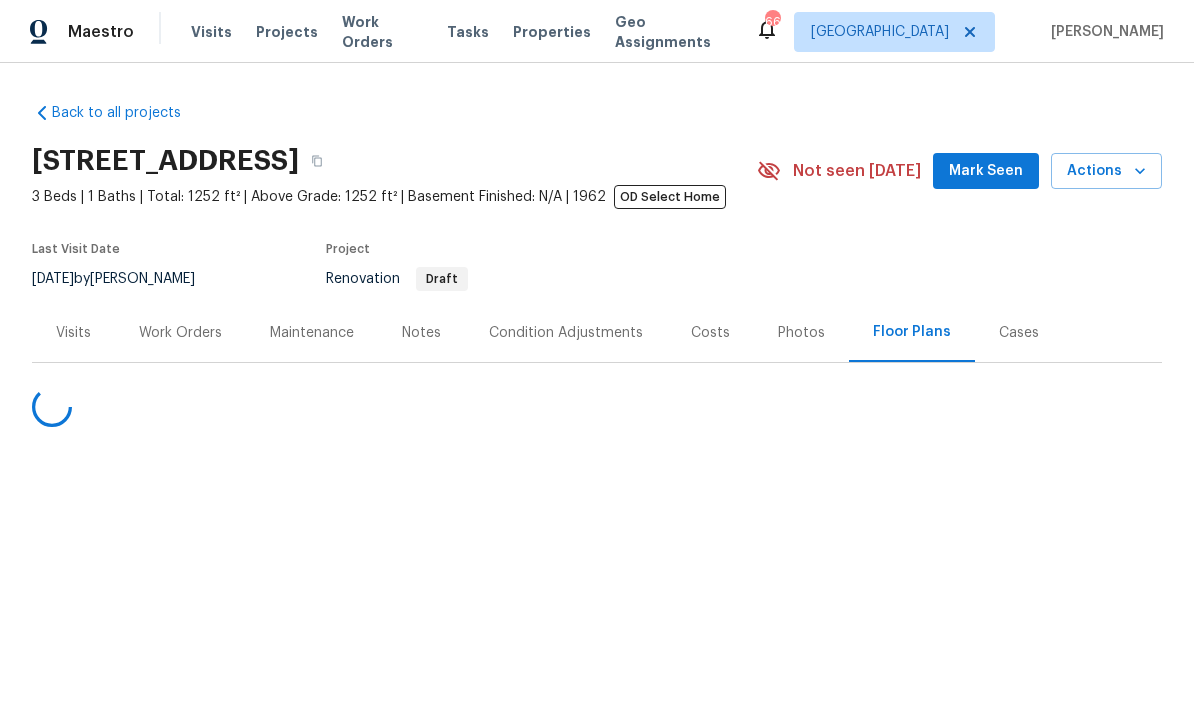 scroll, scrollTop: 0, scrollLeft: 0, axis: both 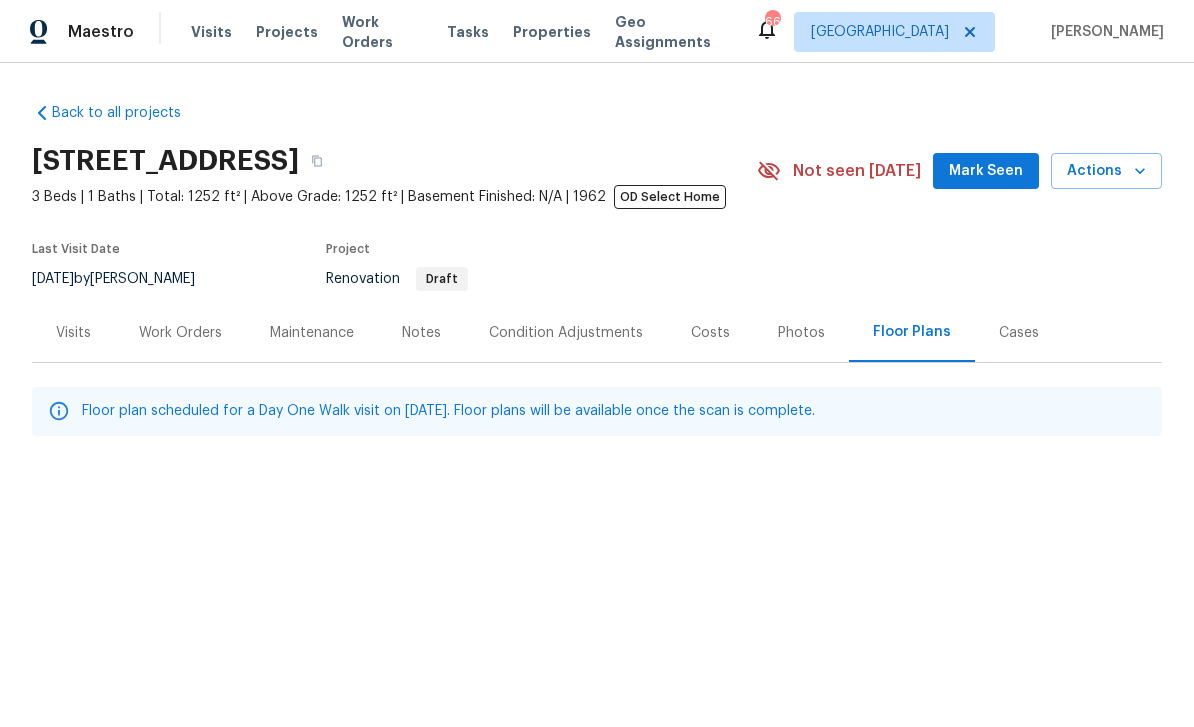 click on "Visits" at bounding box center (73, 332) 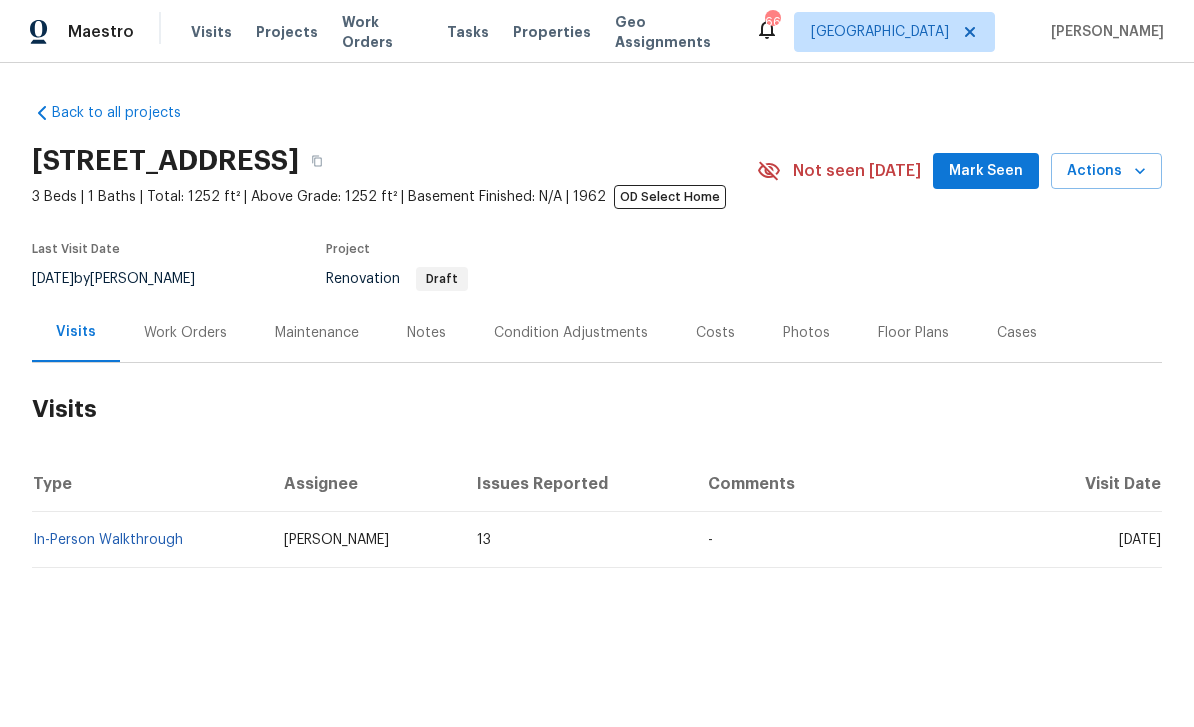 click on "In-Person Walkthrough" at bounding box center (108, 540) 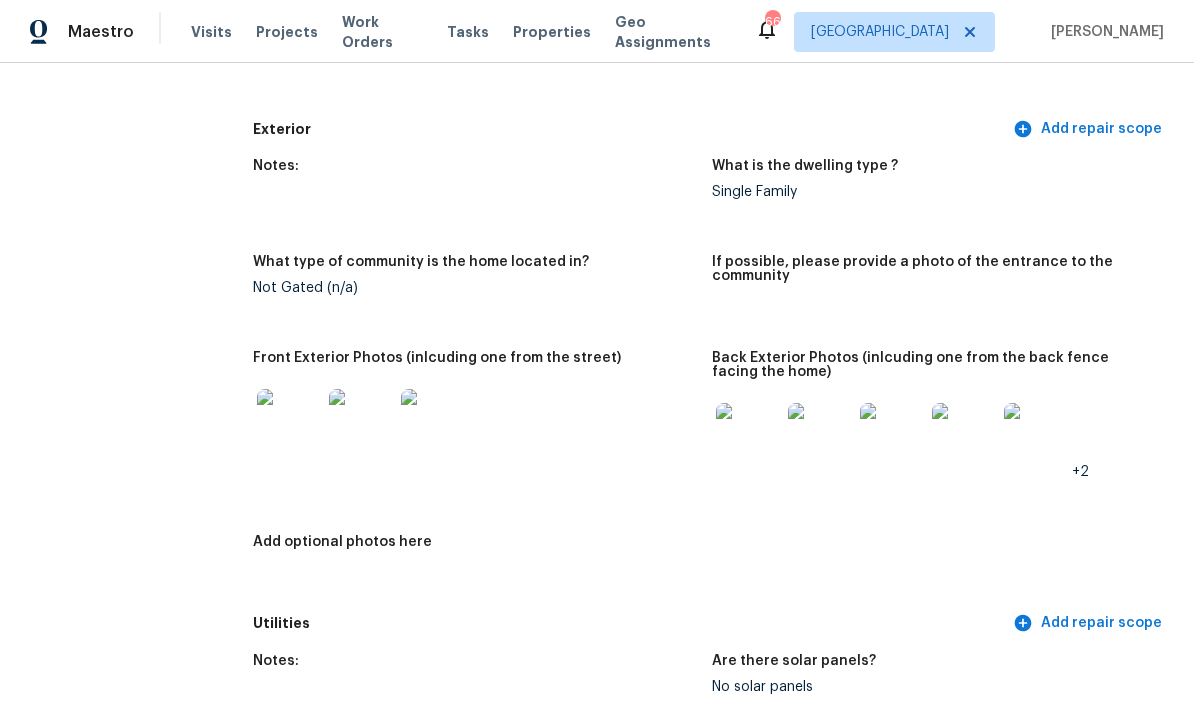 scroll, scrollTop: 745, scrollLeft: 0, axis: vertical 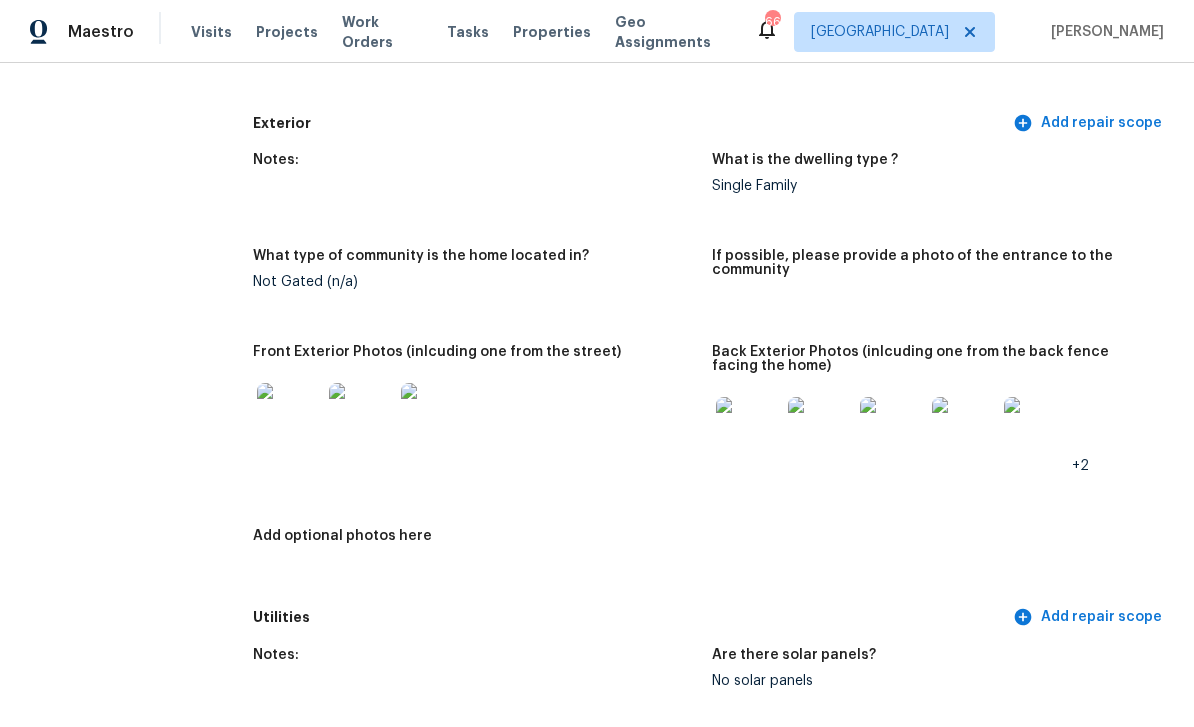 click at bounding box center (289, 415) 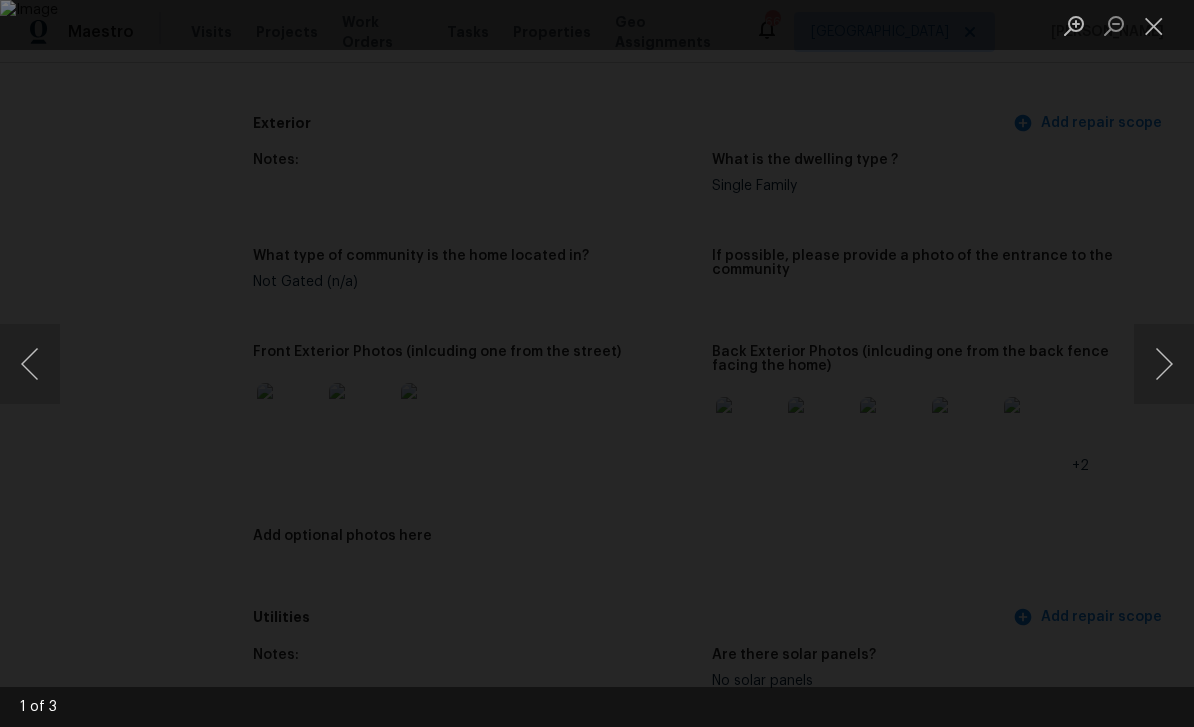 click at bounding box center (1164, 364) 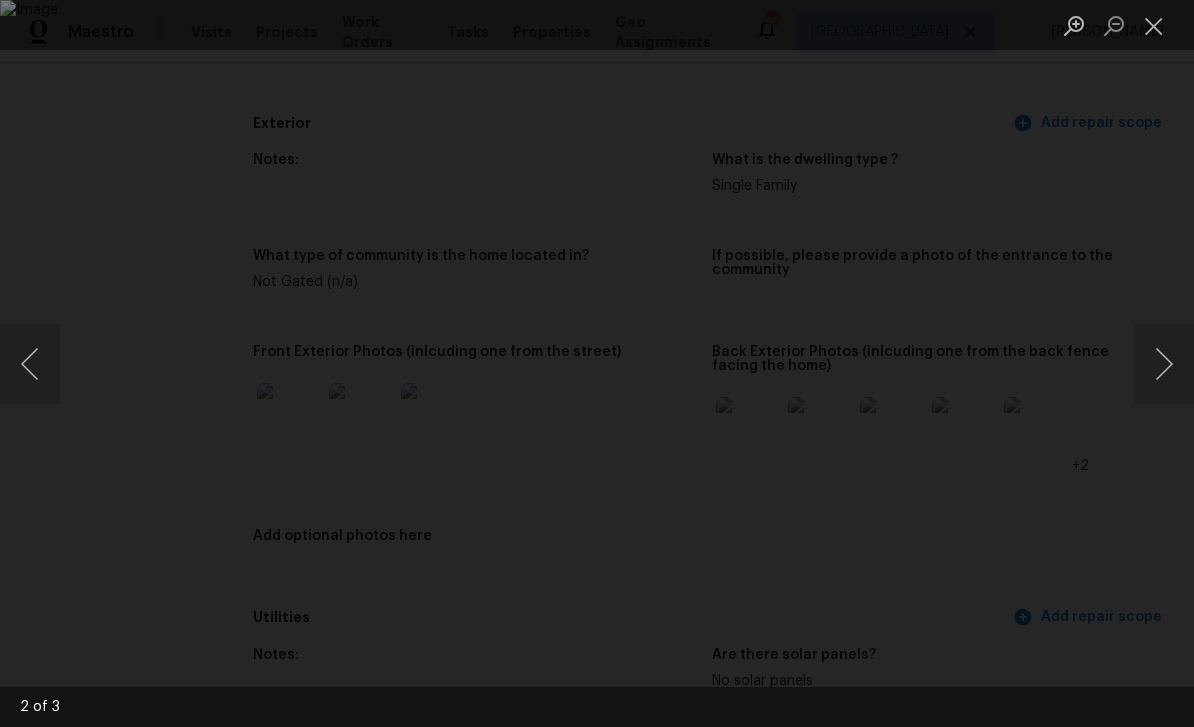 click at bounding box center (1164, 364) 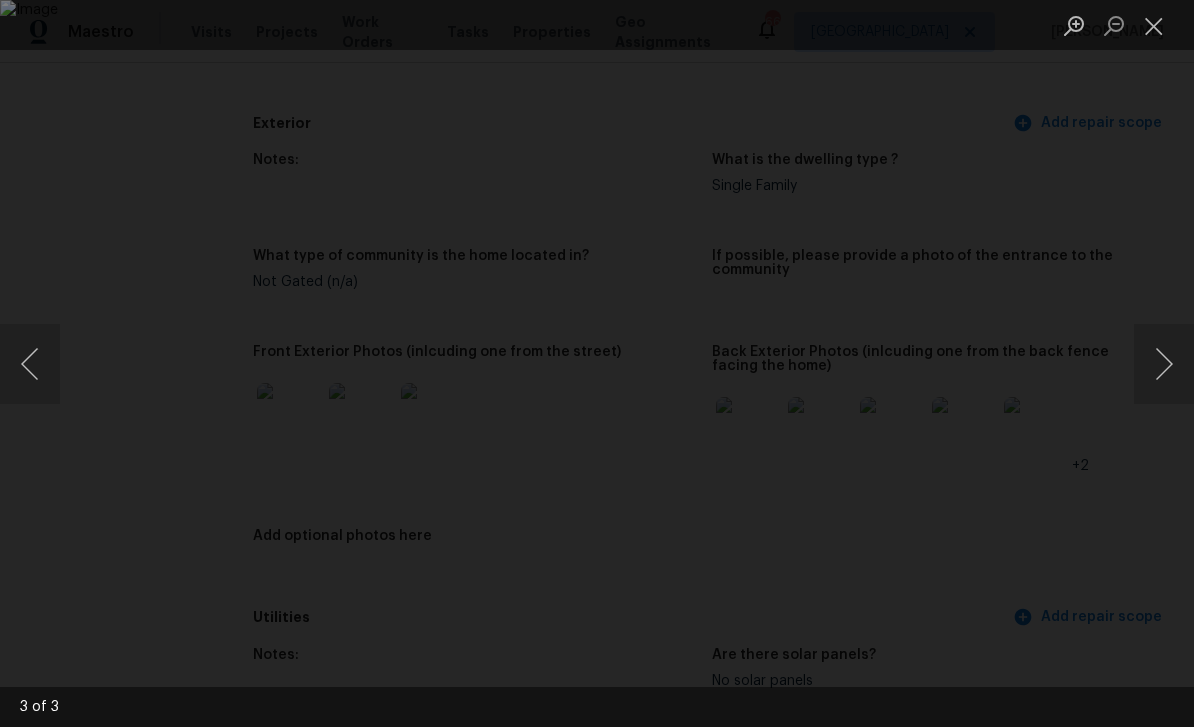 click at bounding box center (1164, 364) 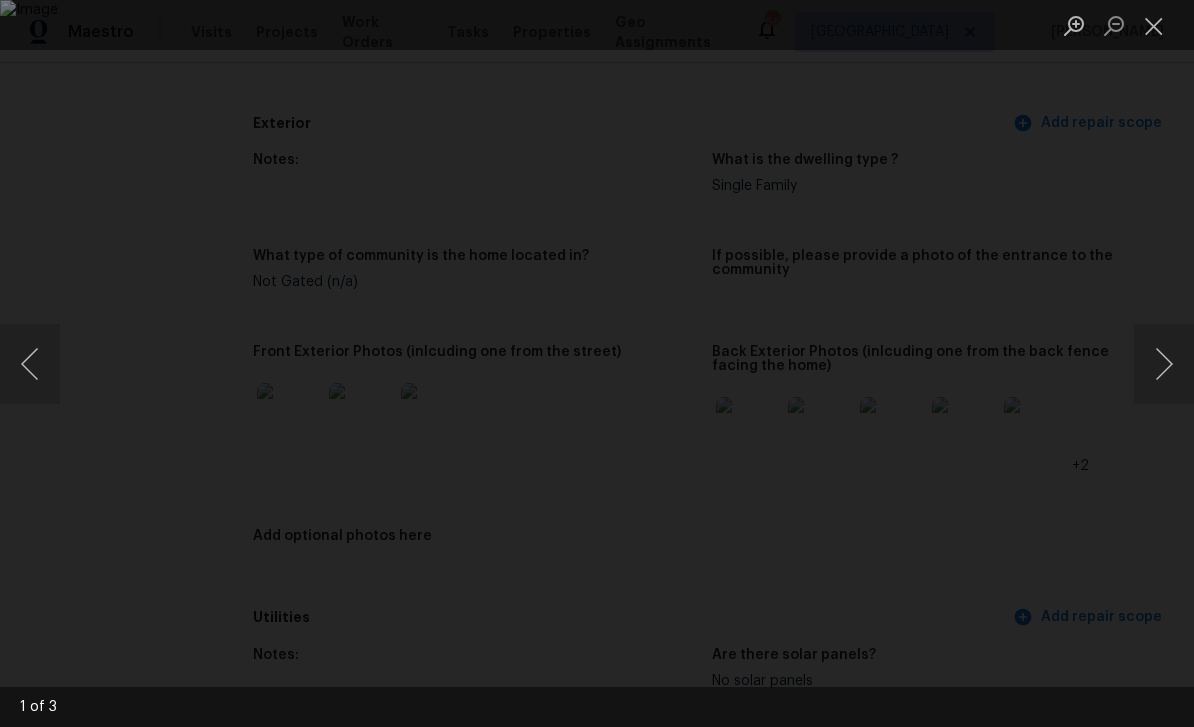 click at bounding box center [1164, 364] 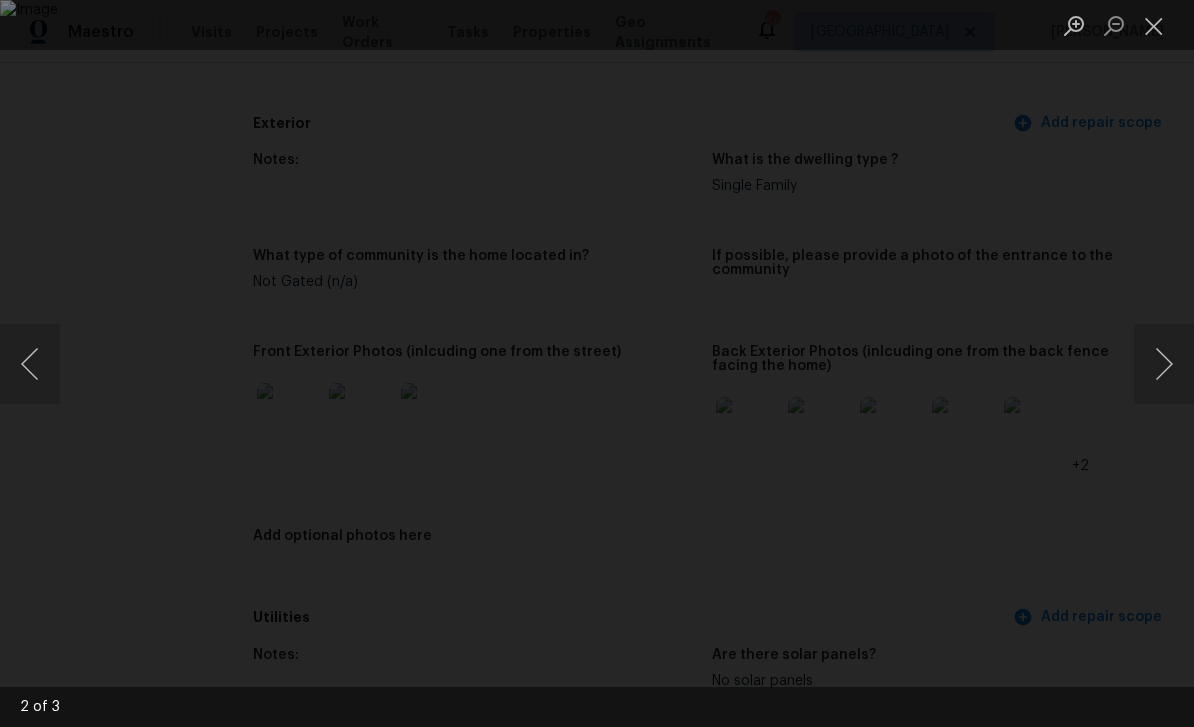 click at bounding box center [597, 363] 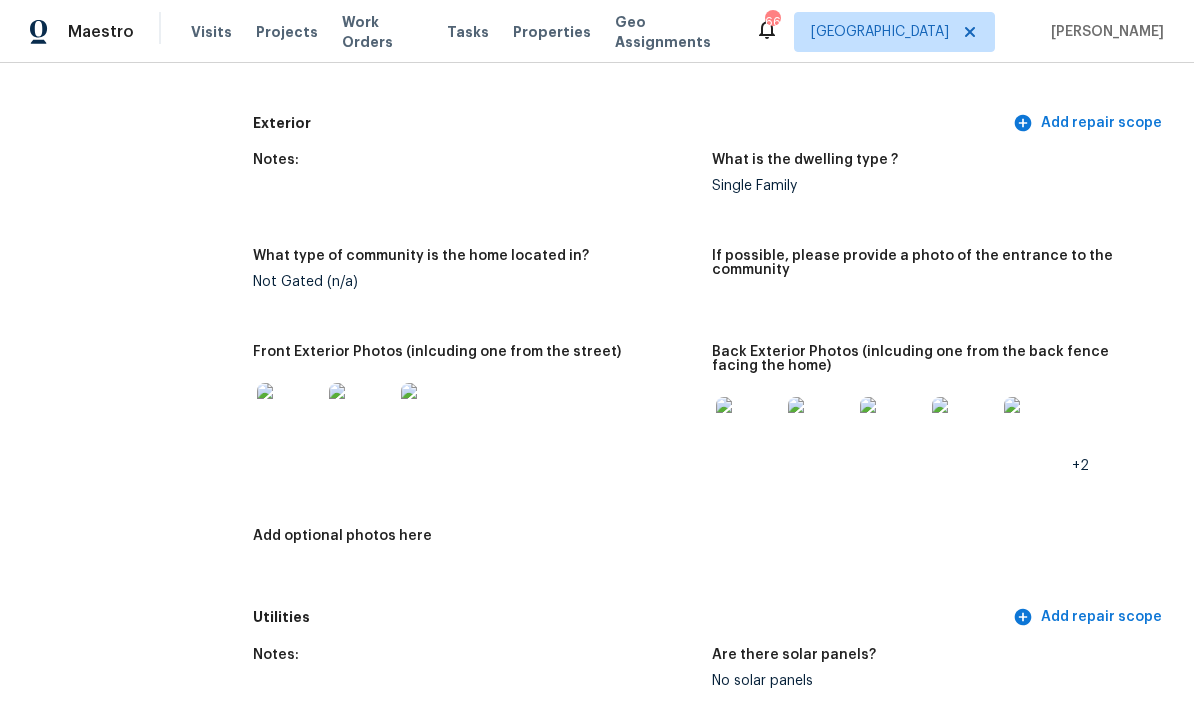 click at bounding box center [748, 429] 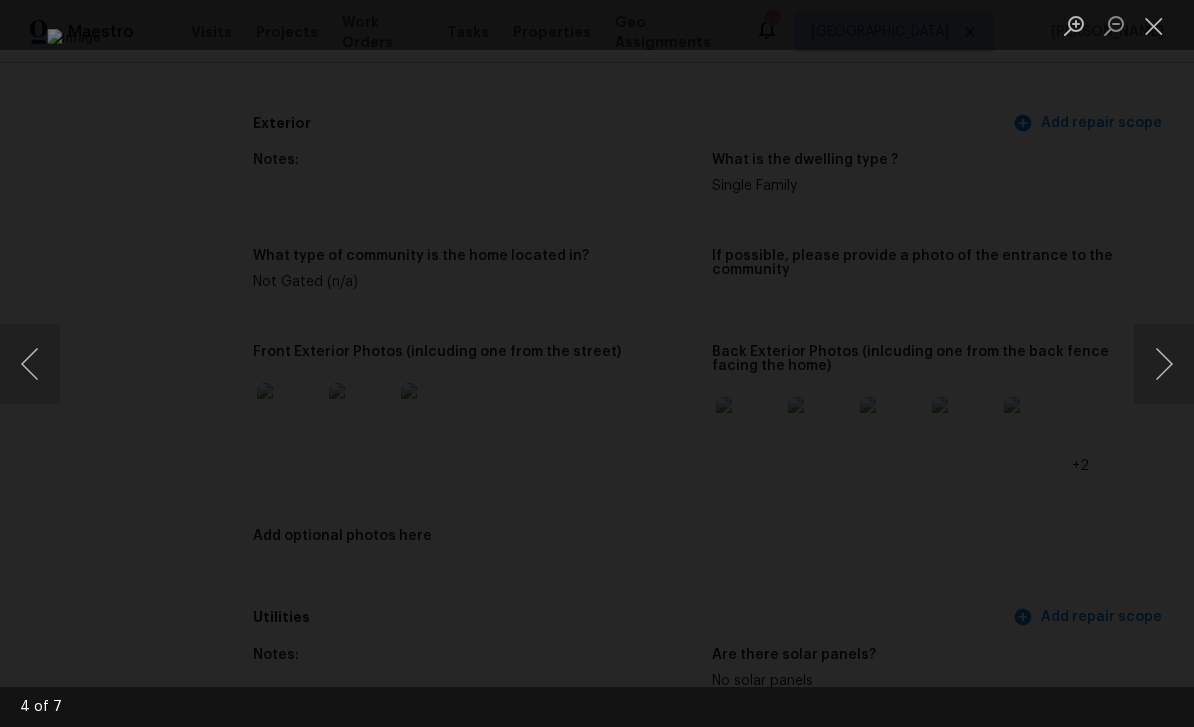 click at bounding box center [1164, 364] 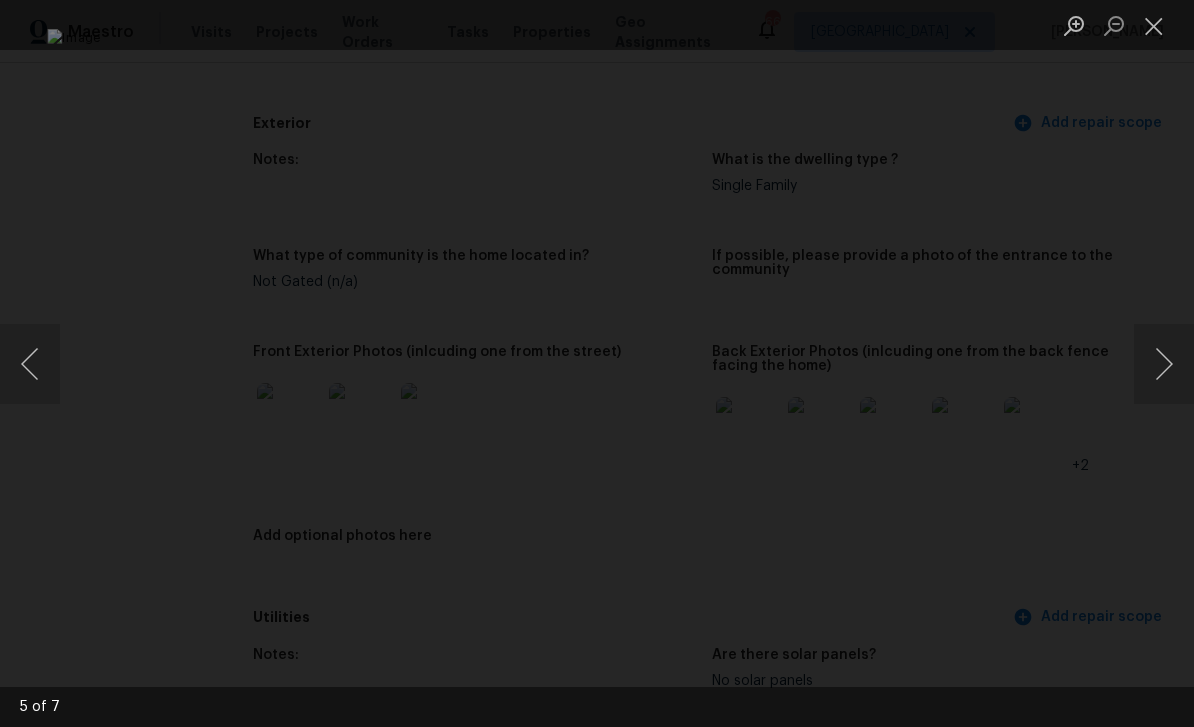 click at bounding box center (1164, 364) 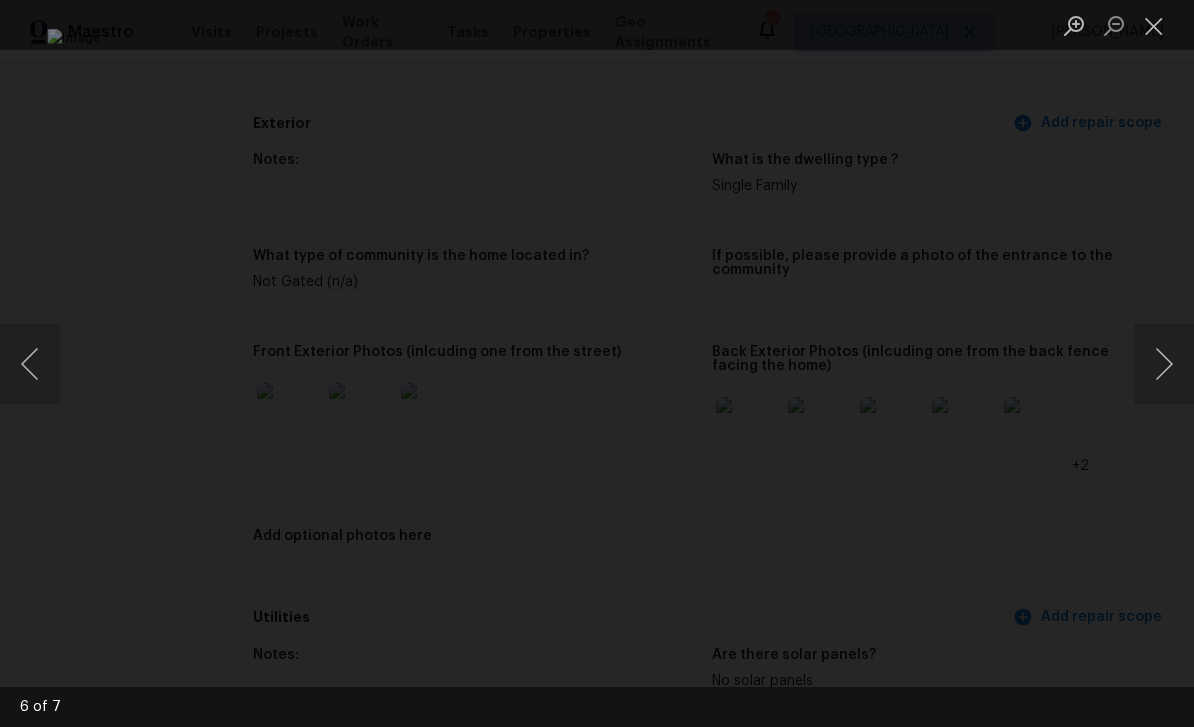 click at bounding box center [1164, 364] 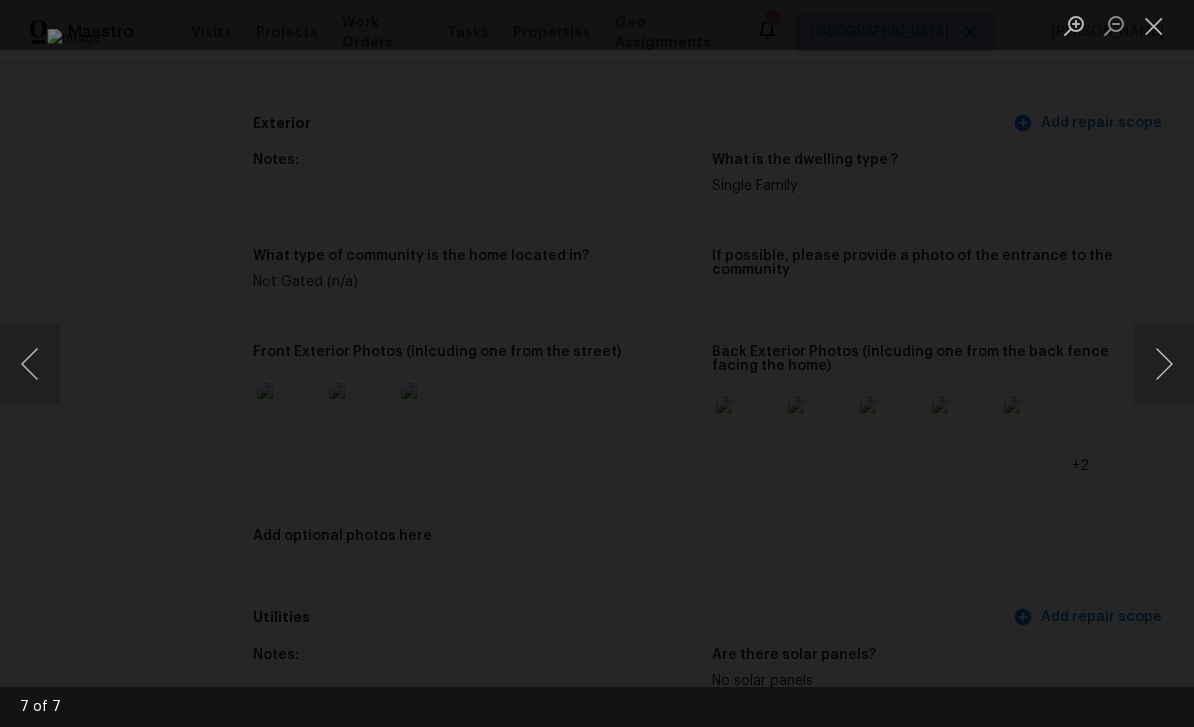 click at bounding box center (1164, 364) 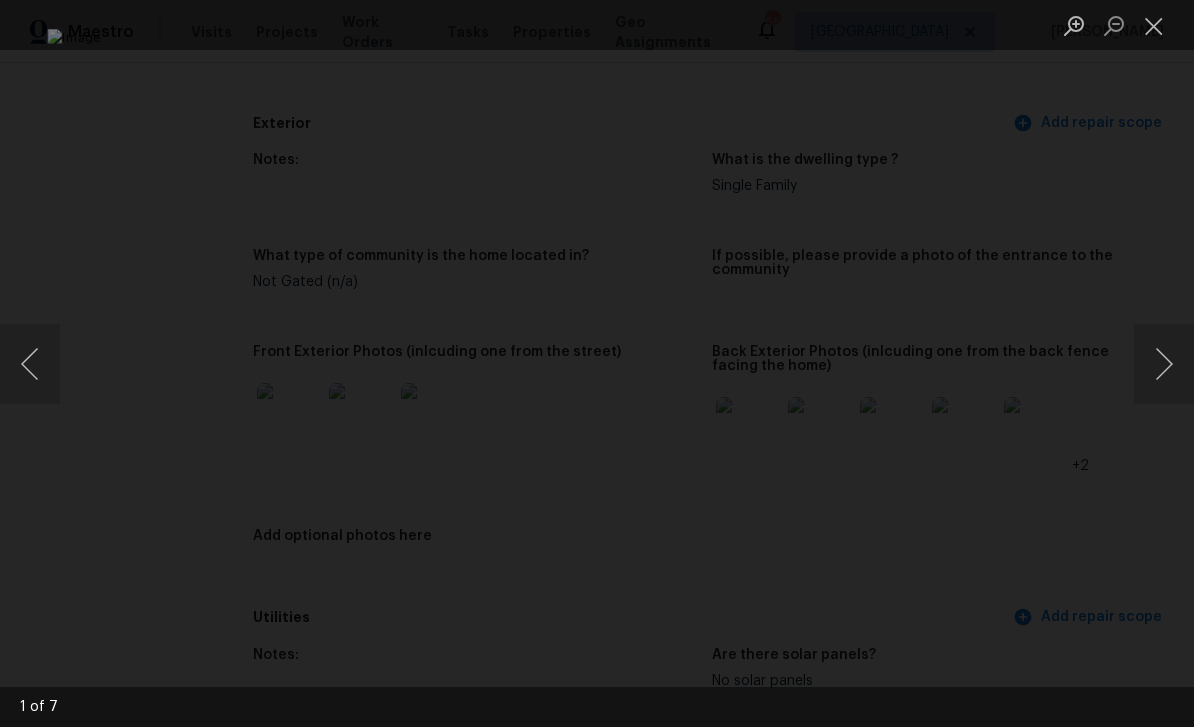 click at bounding box center (1164, 364) 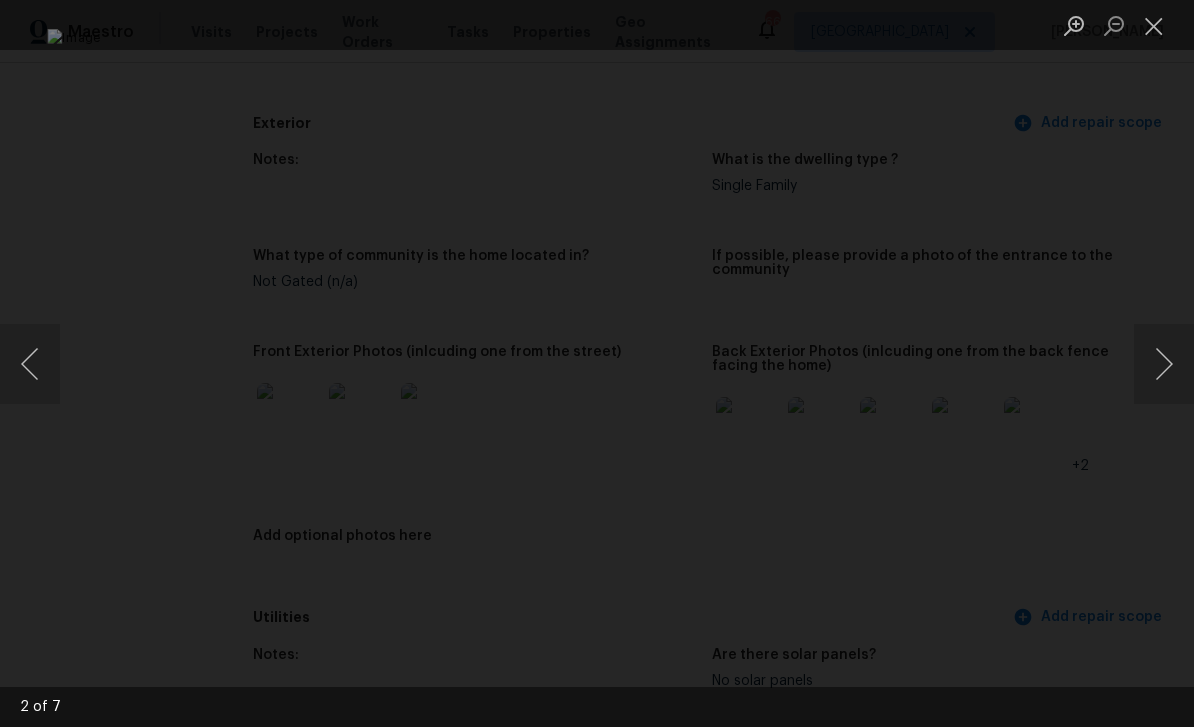 click at bounding box center (1154, 25) 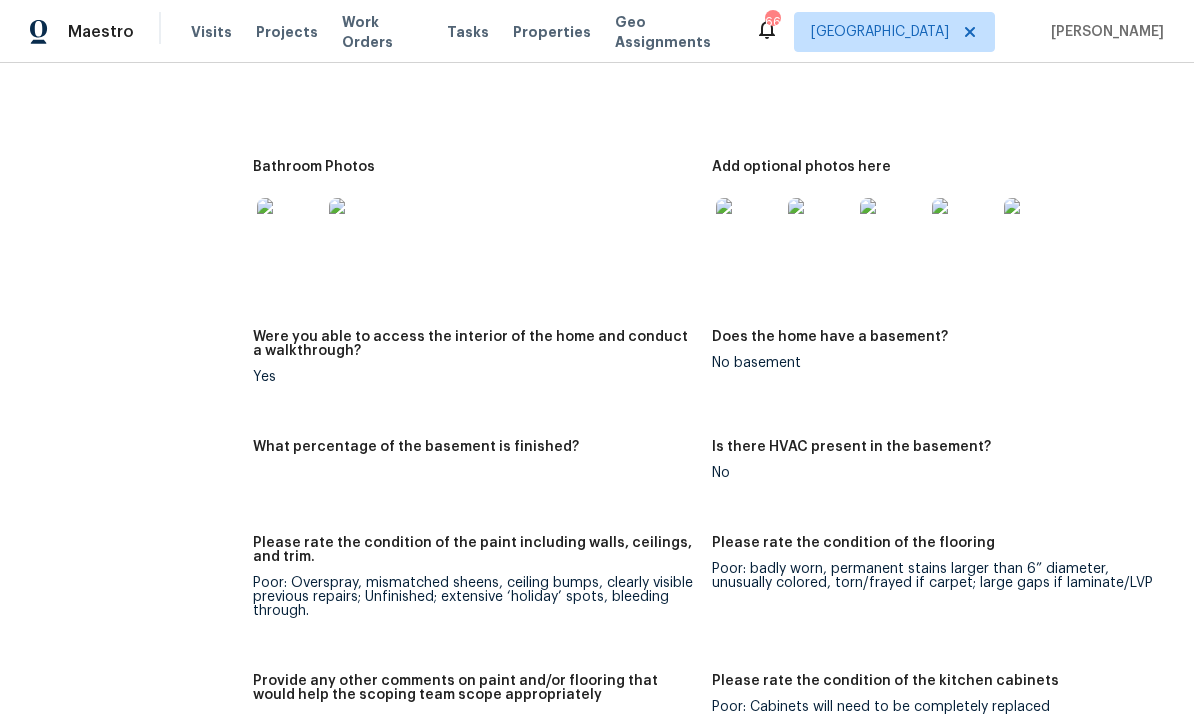 scroll, scrollTop: 2654, scrollLeft: 0, axis: vertical 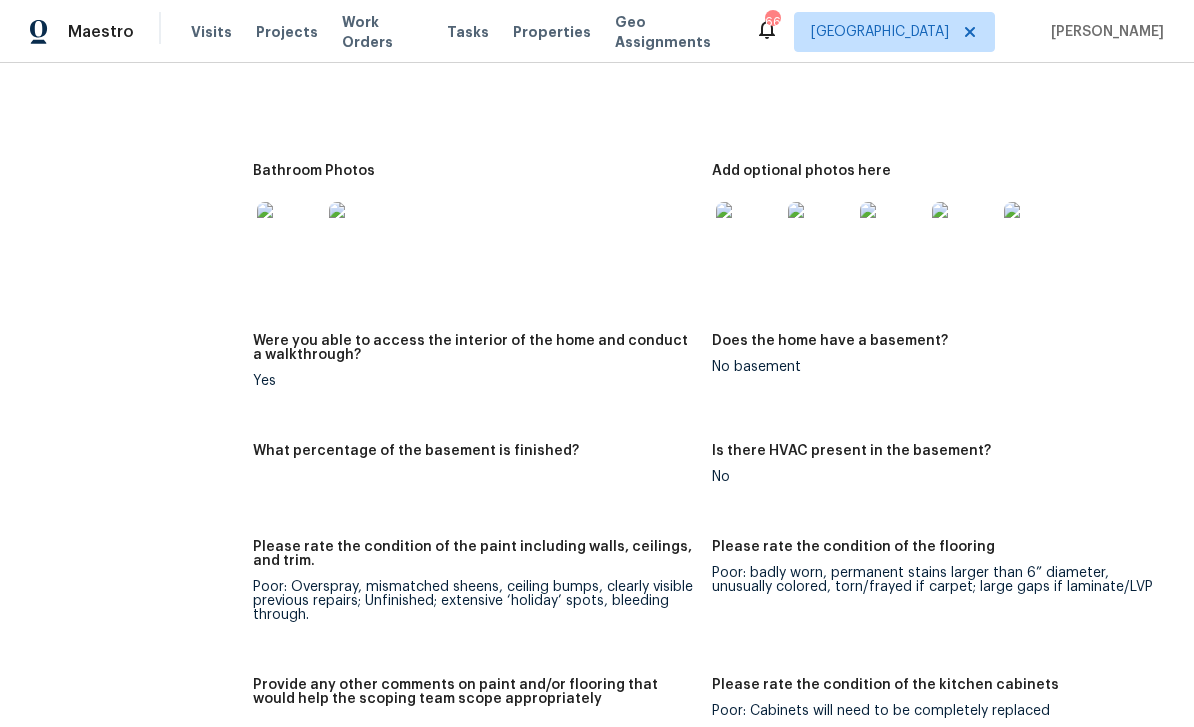 click at bounding box center [748, 234] 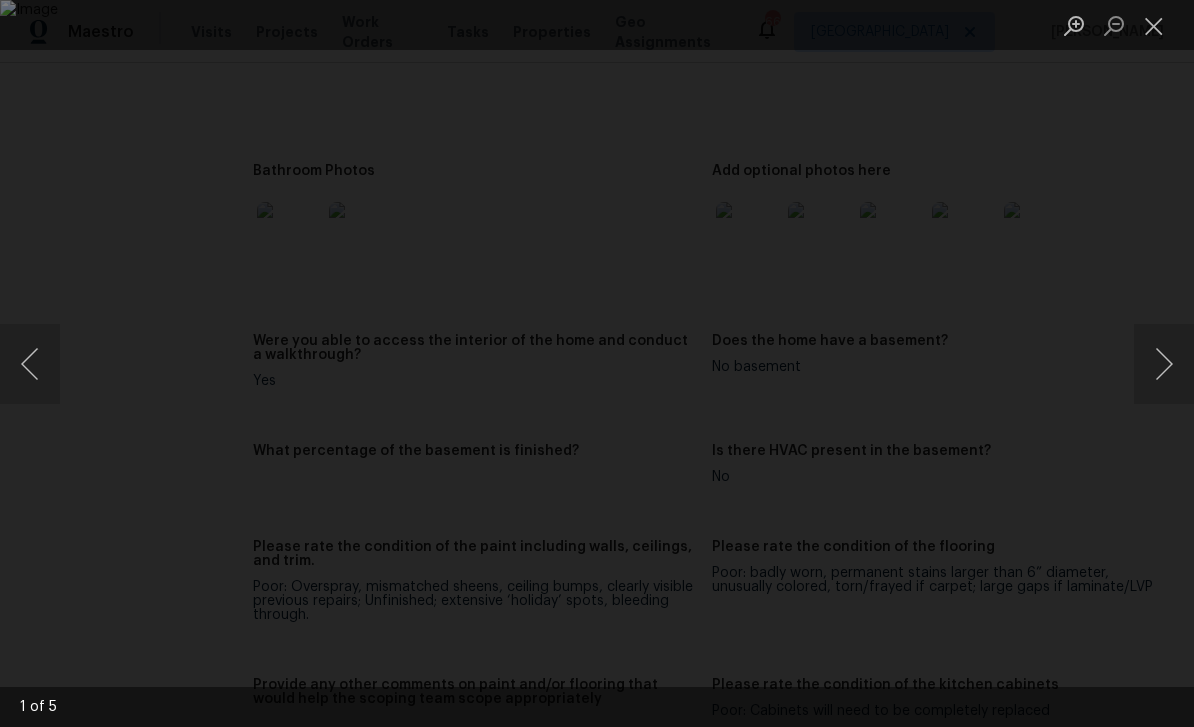 click at bounding box center [597, 363] 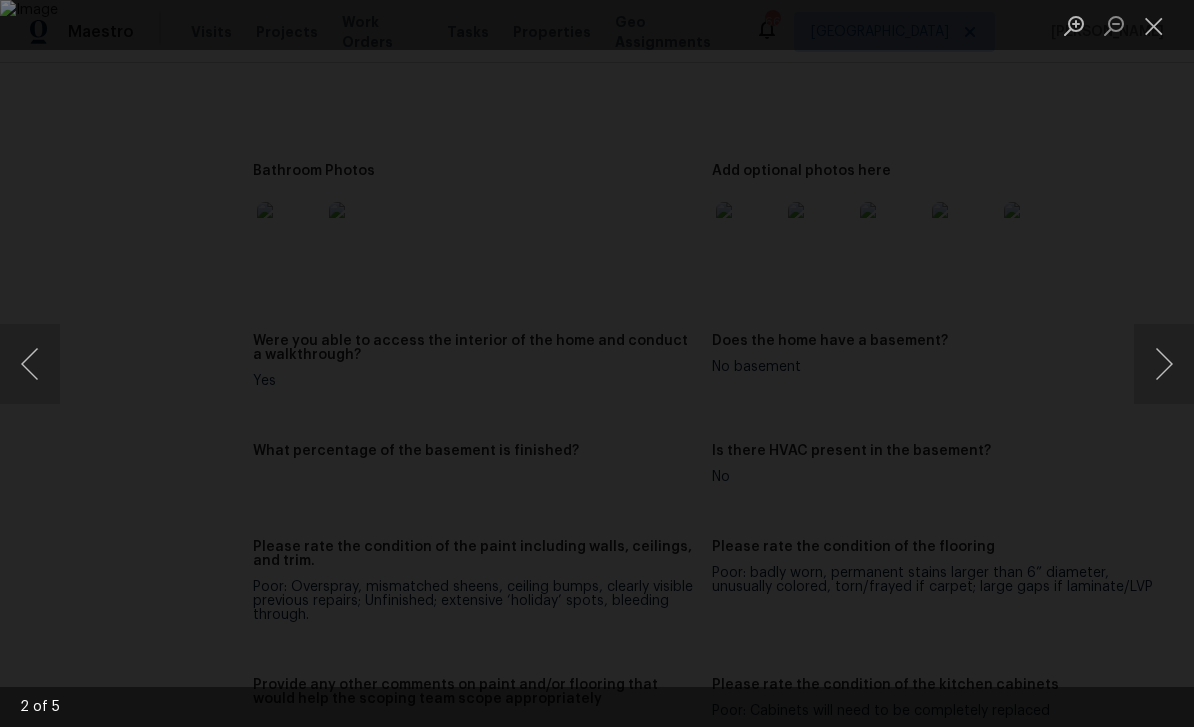 click at bounding box center [1164, 364] 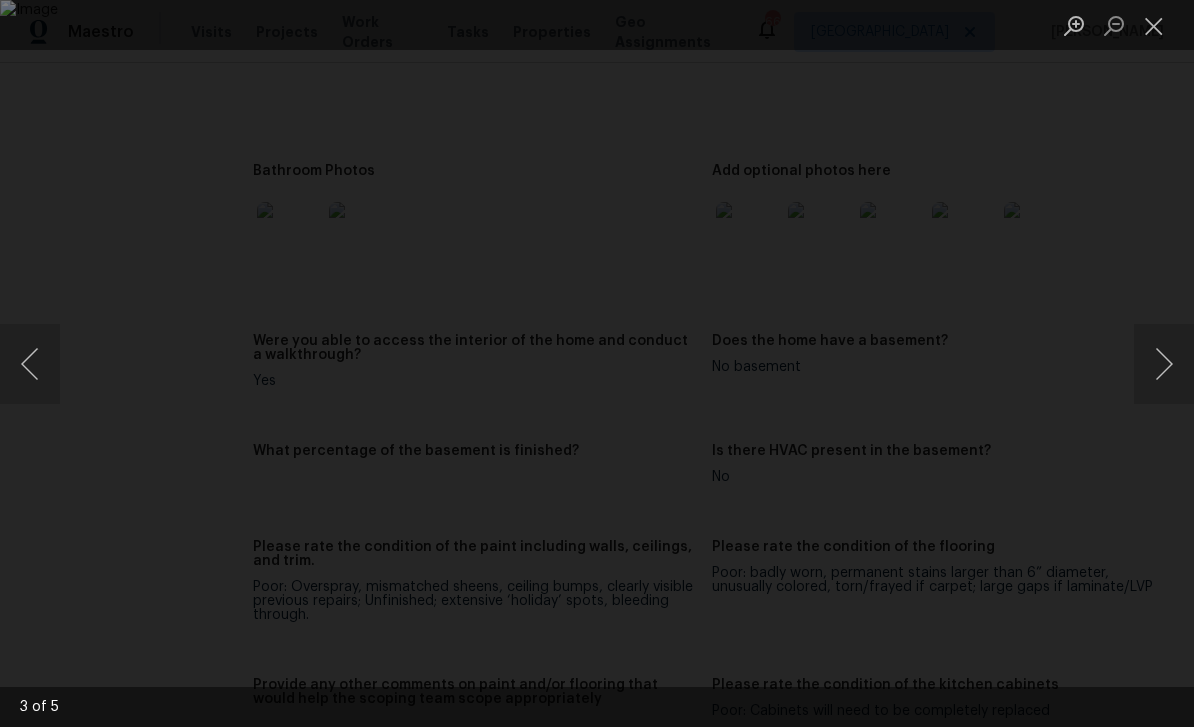 click at bounding box center (1164, 364) 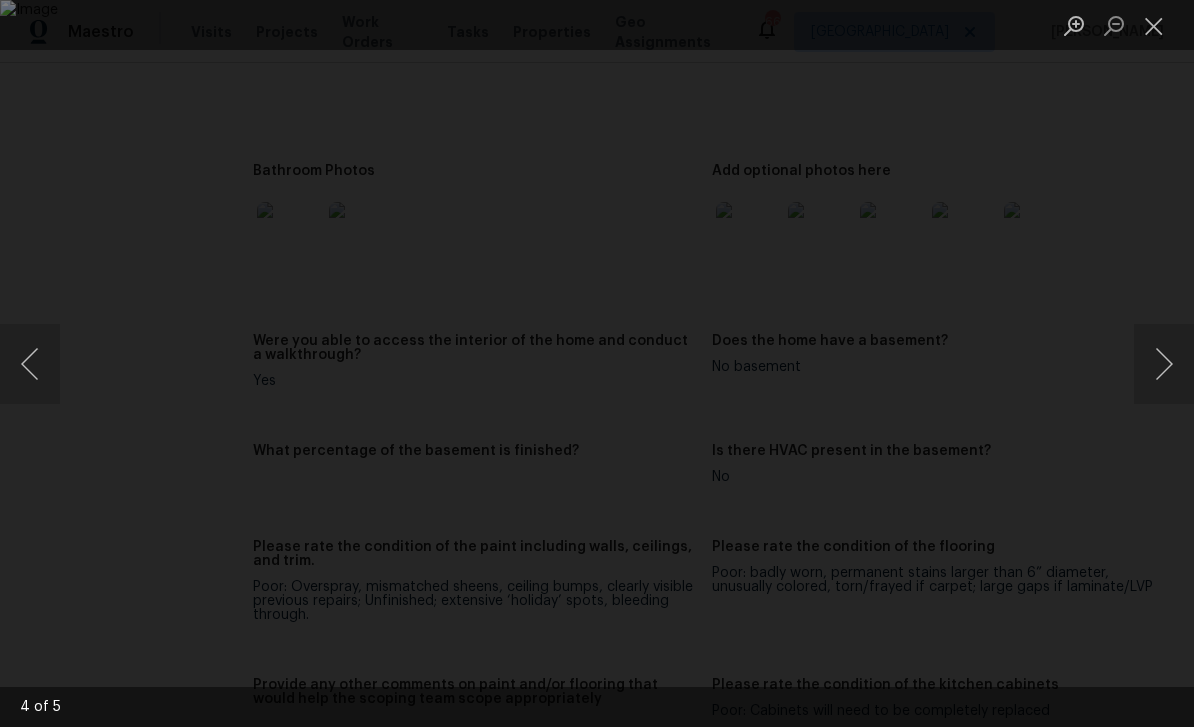 click at bounding box center [1164, 364] 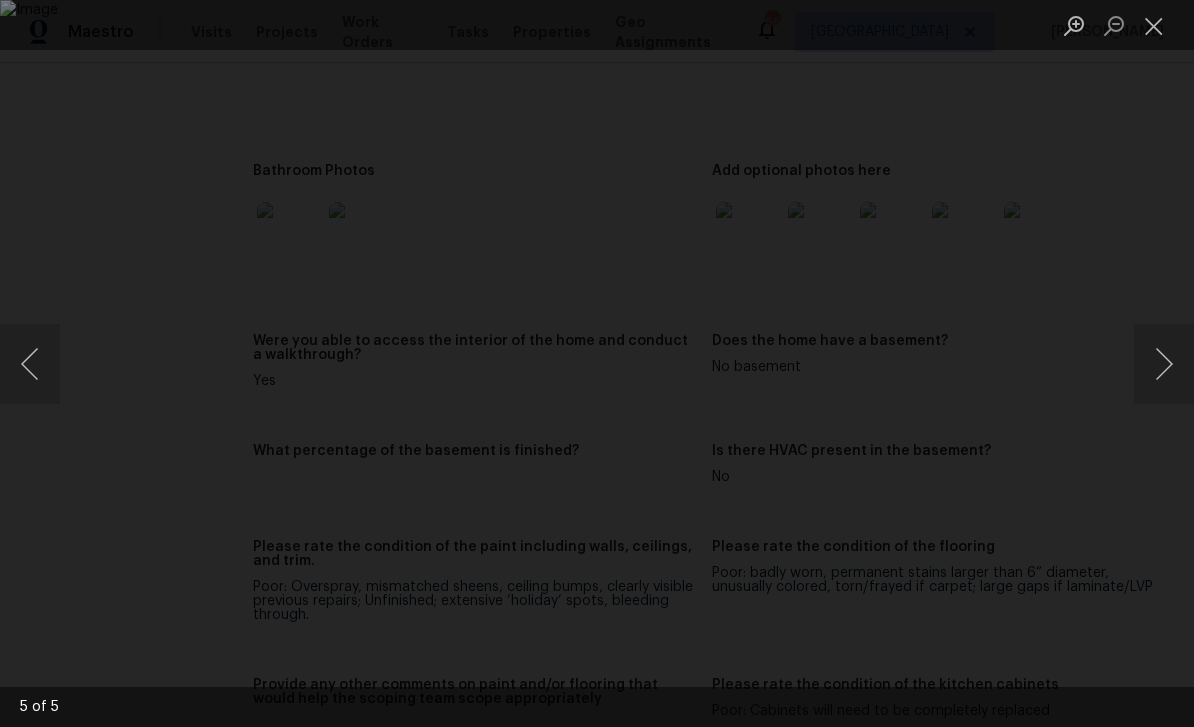 click at bounding box center [1164, 364] 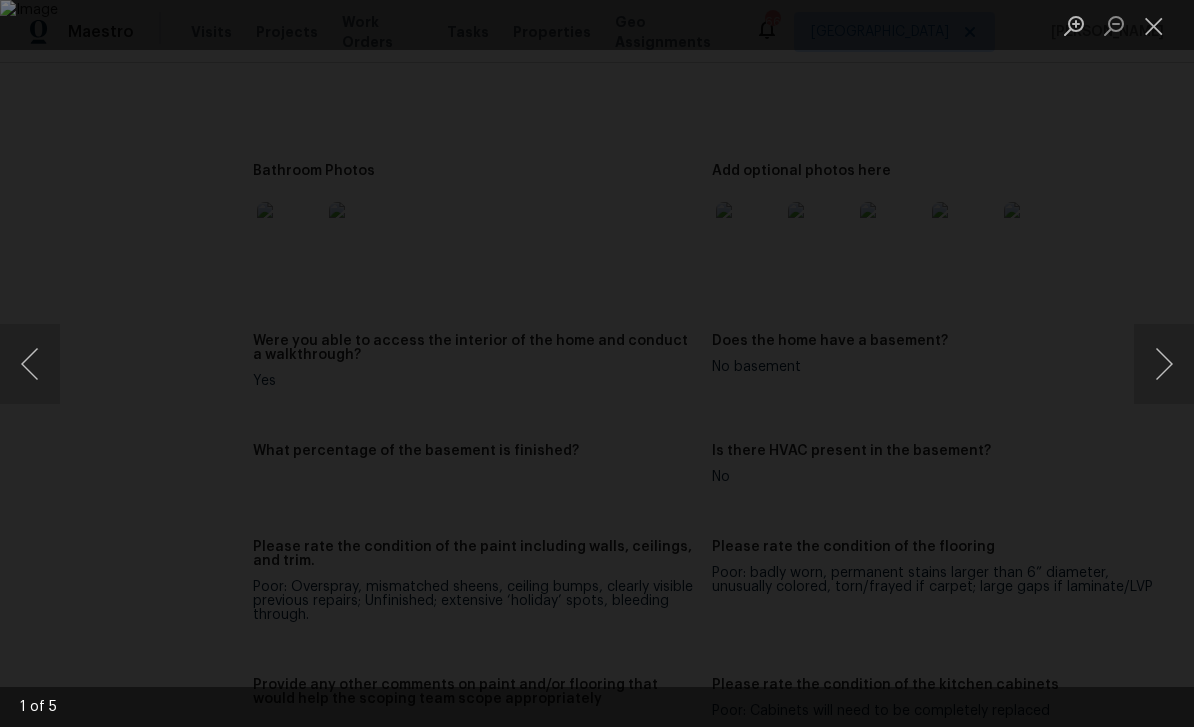 click at bounding box center (1164, 364) 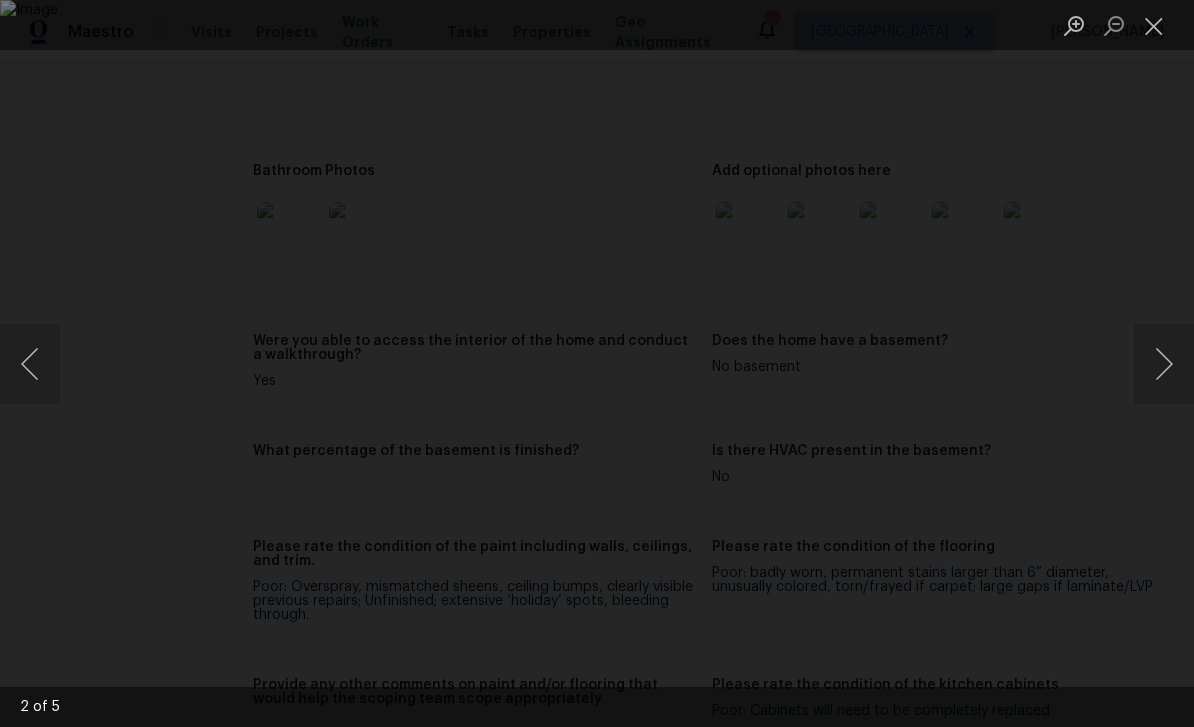 click at bounding box center (1164, 364) 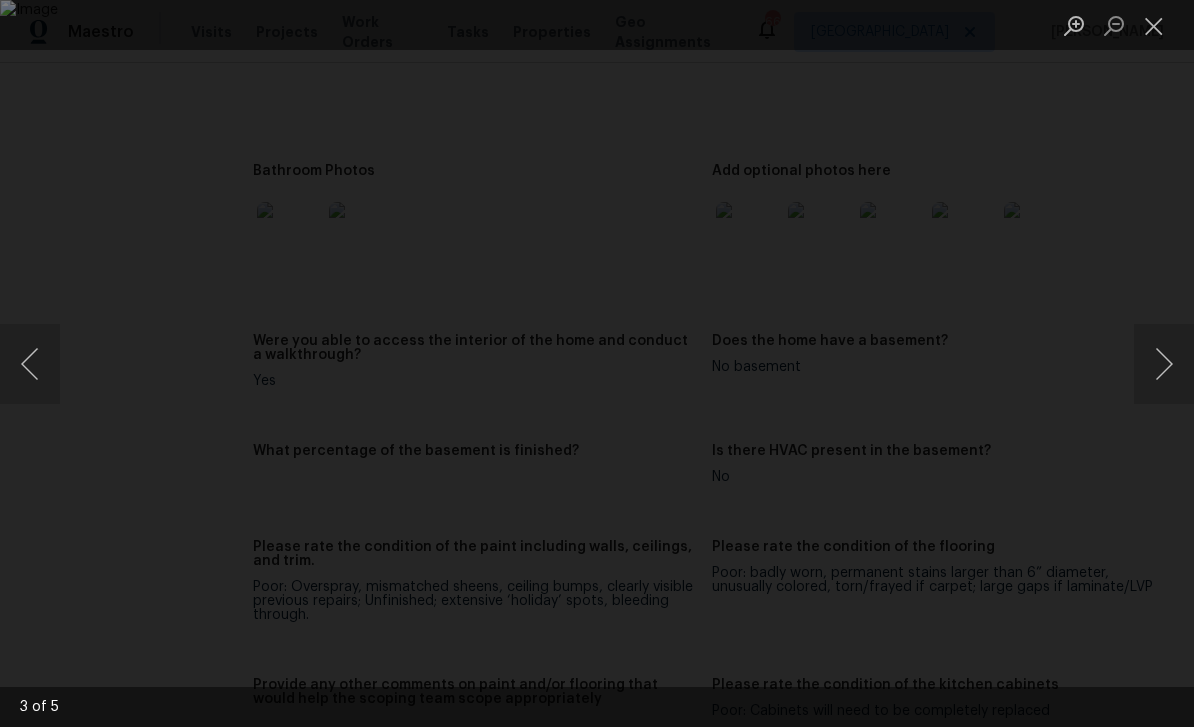 click at bounding box center (1164, 364) 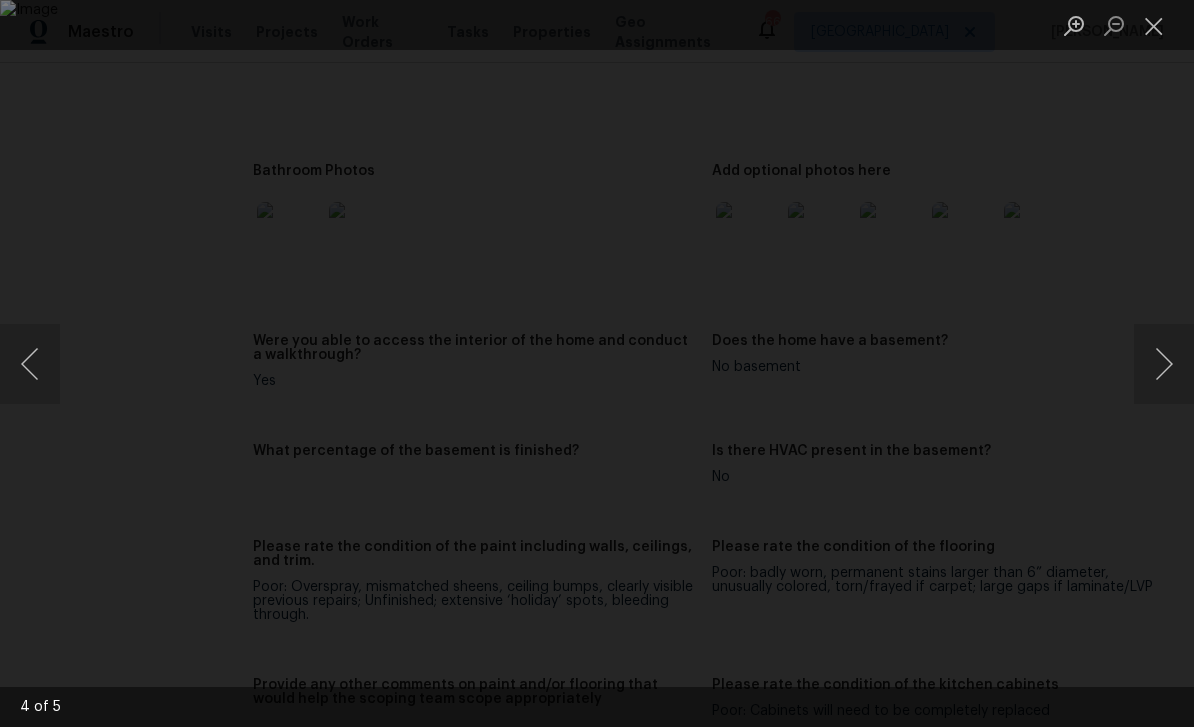 click at bounding box center [1164, 364] 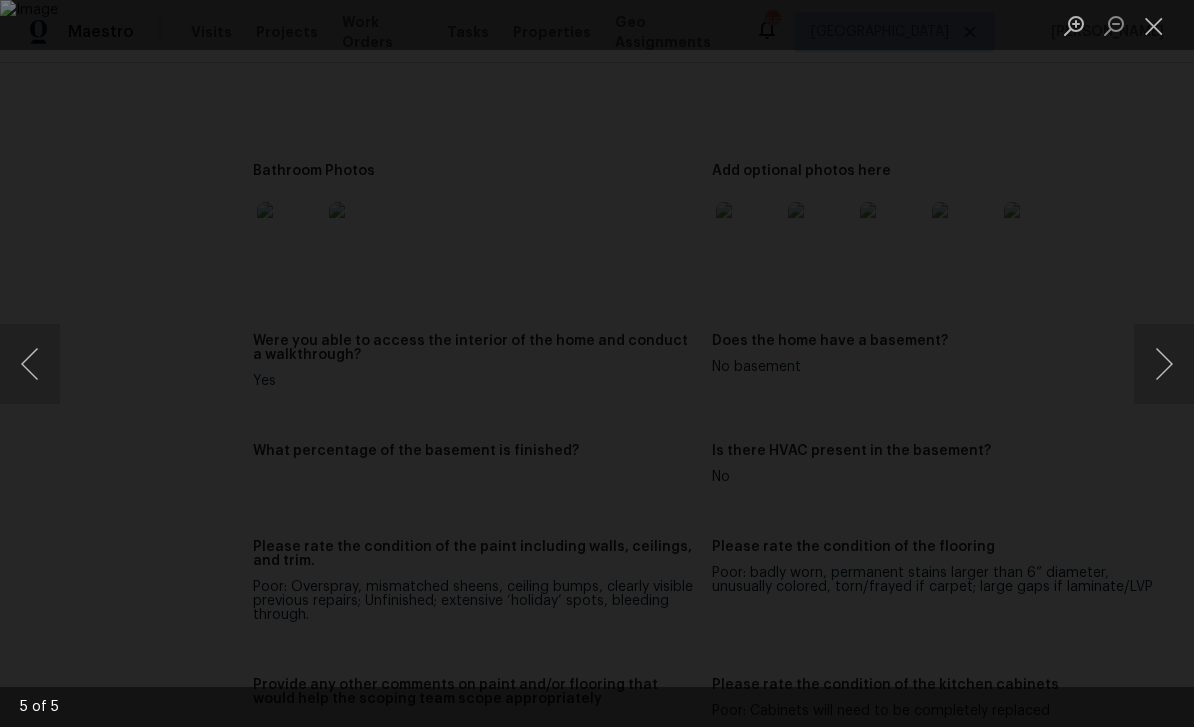 click at bounding box center (1164, 364) 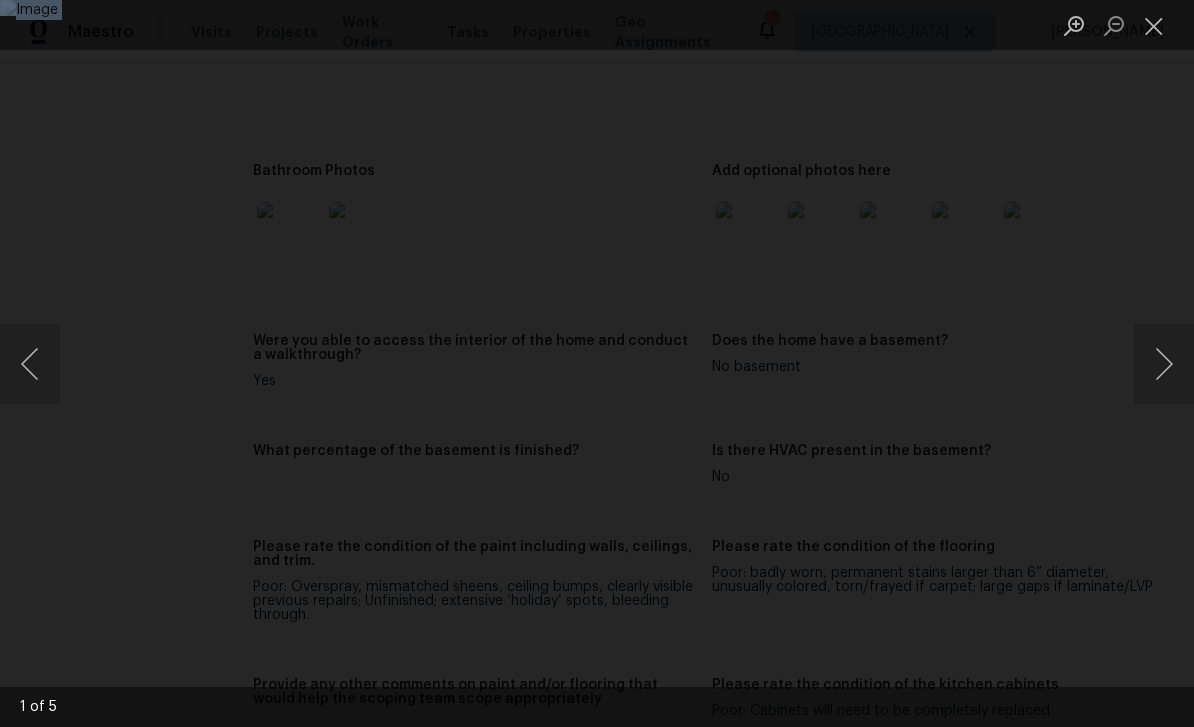 click at bounding box center [1164, 364] 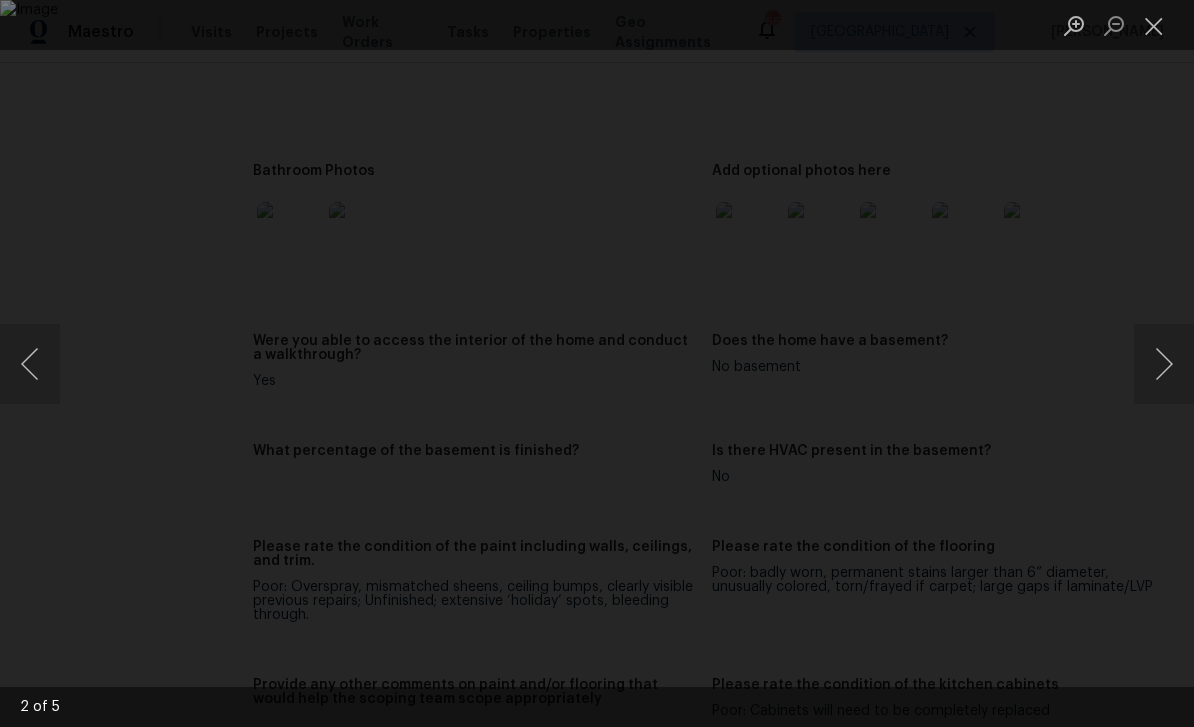 click at bounding box center [597, 363] 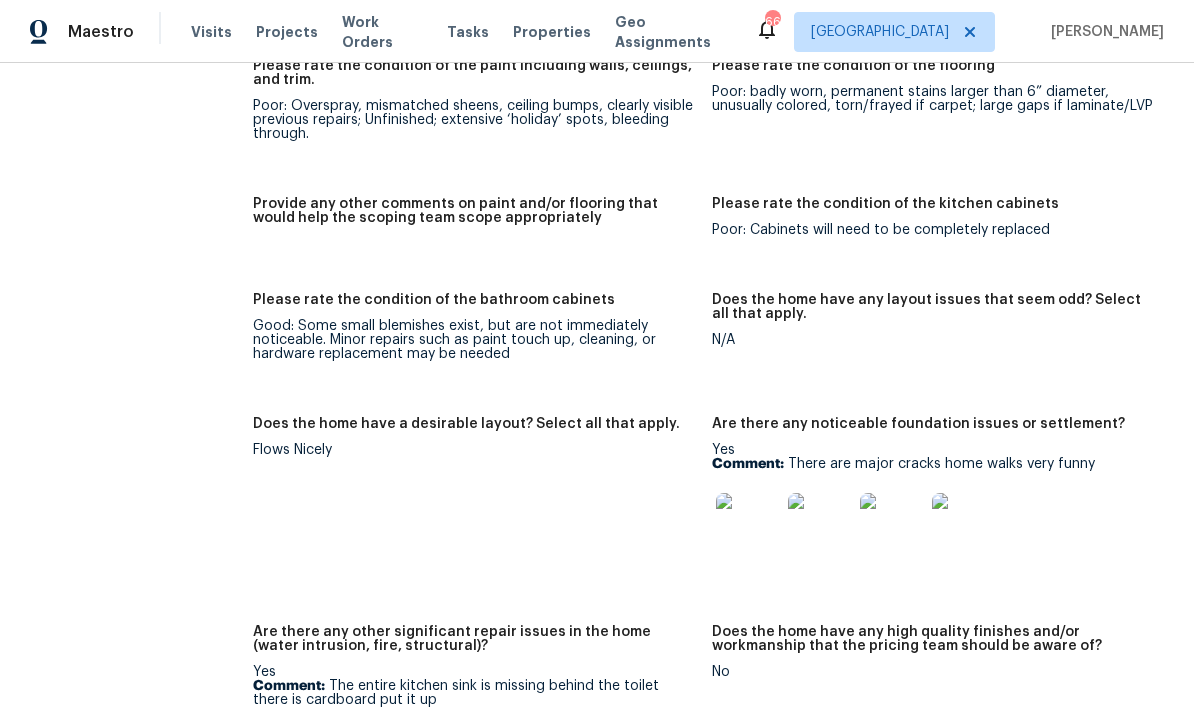 scroll, scrollTop: 3141, scrollLeft: 0, axis: vertical 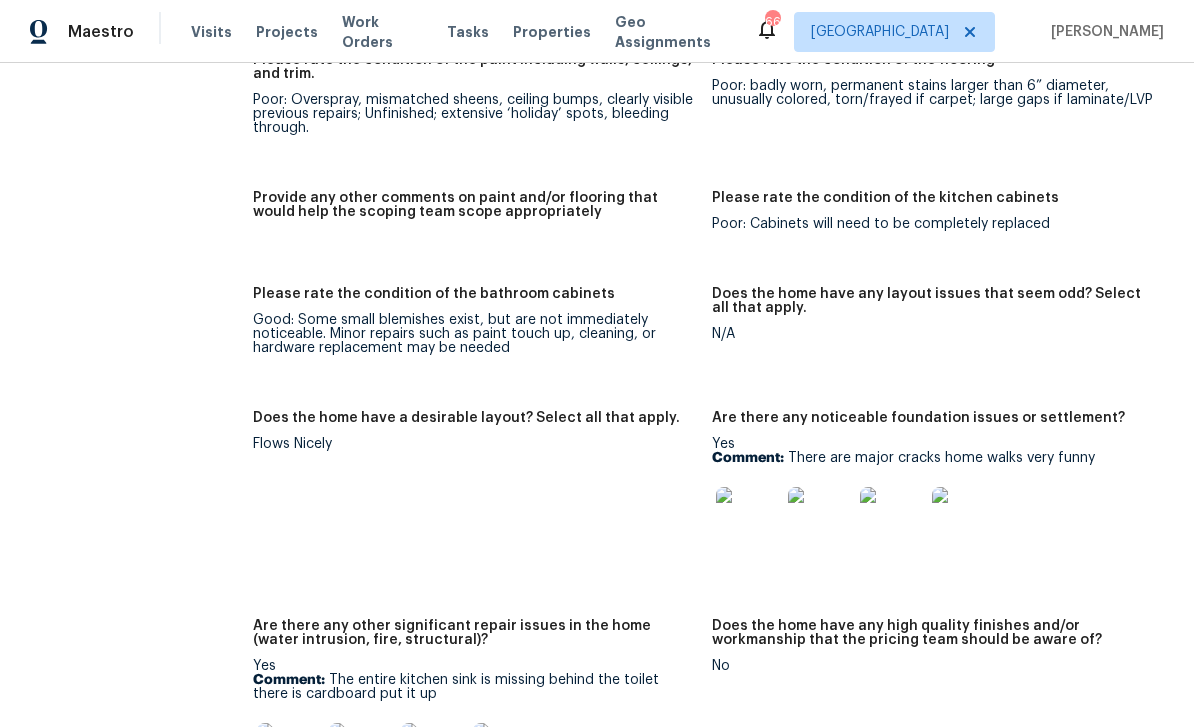 click at bounding box center [748, 519] 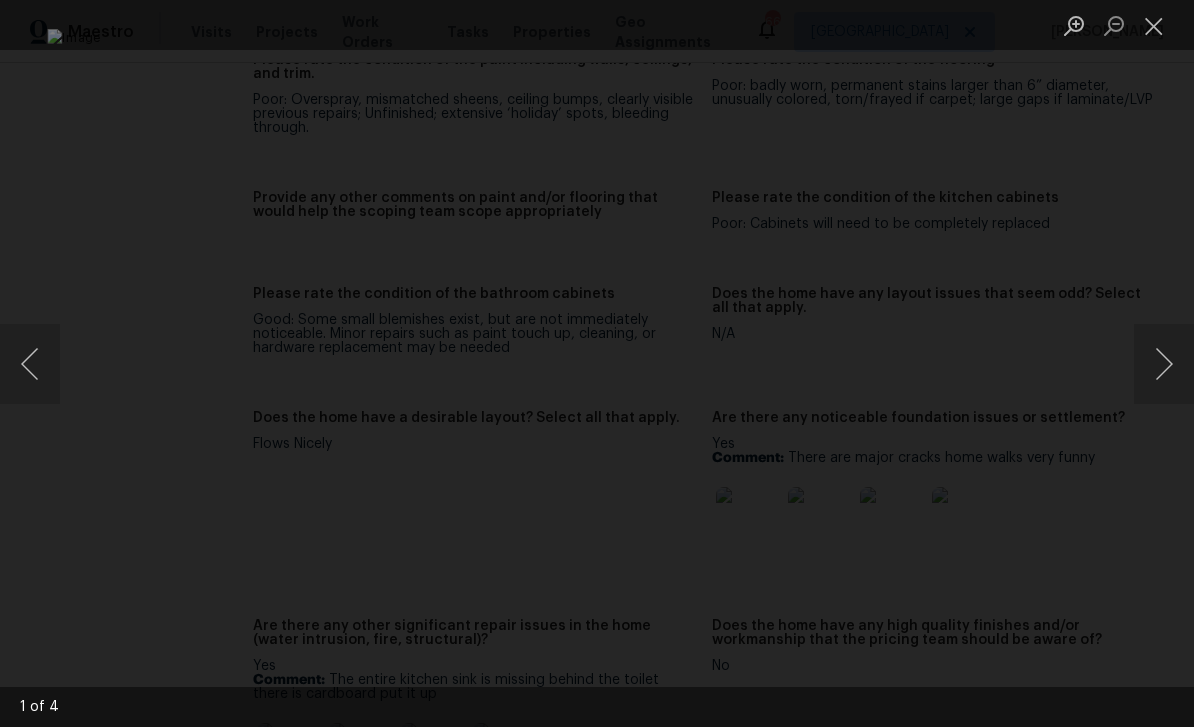 click at bounding box center (596, 363) 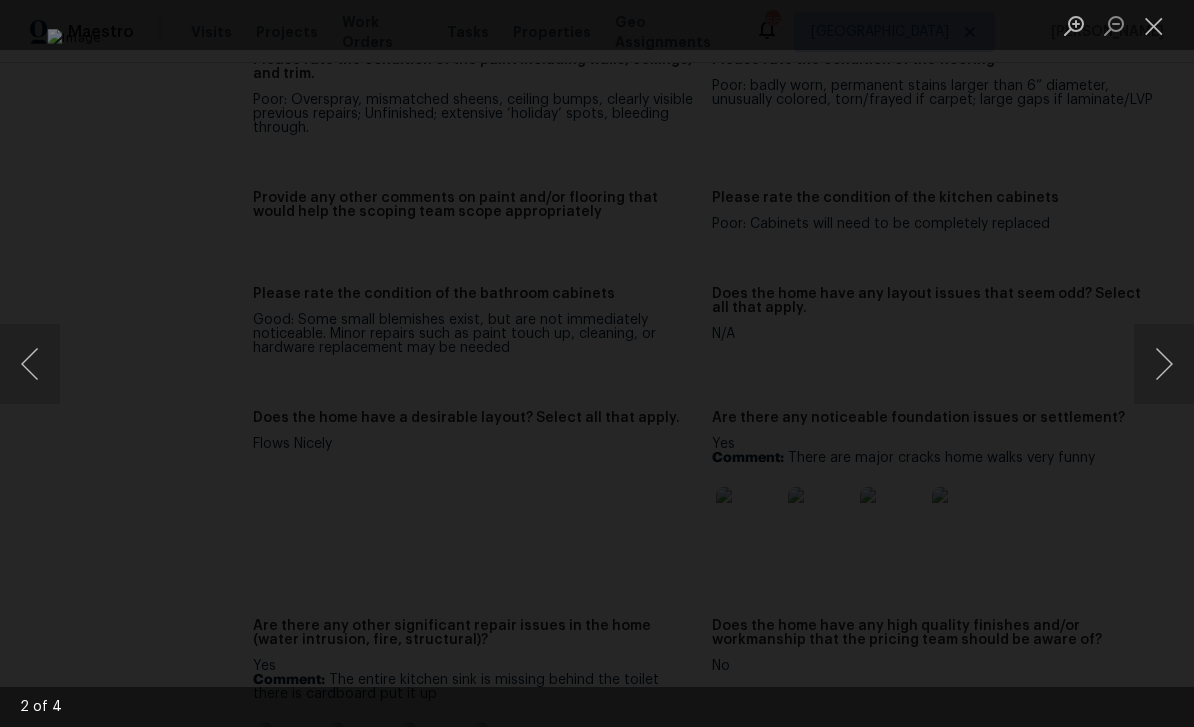 click at bounding box center (1164, 364) 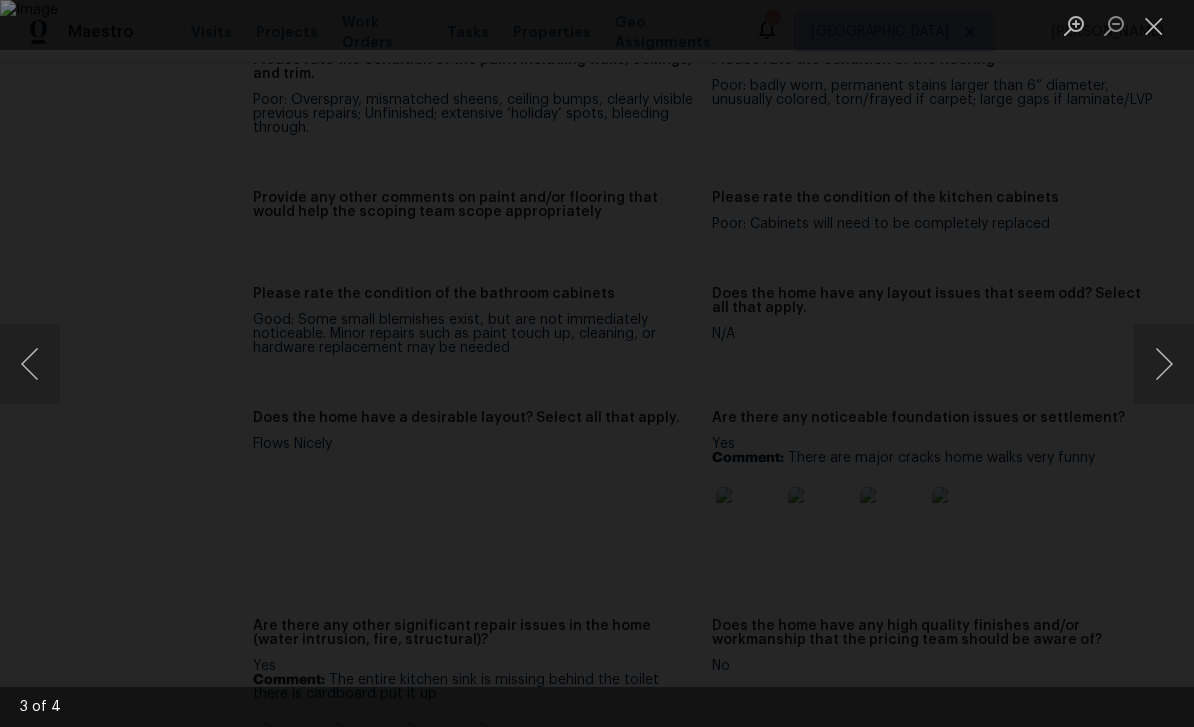 click at bounding box center [30, 364] 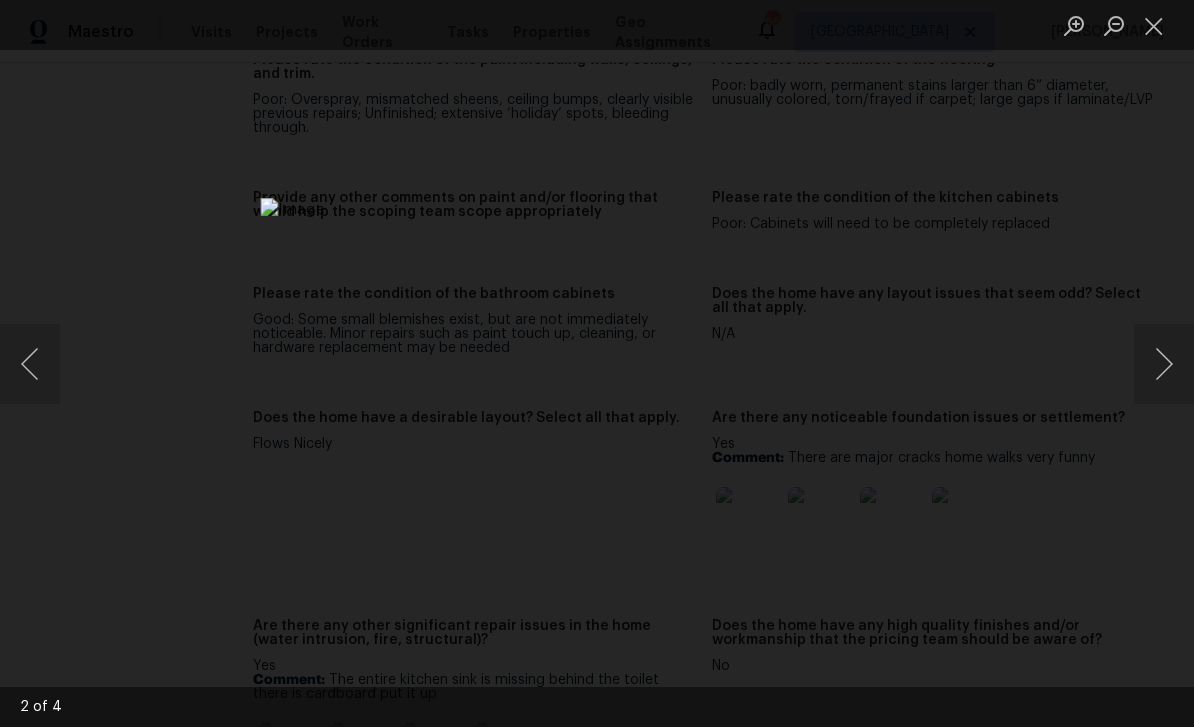 click at bounding box center (1154, 25) 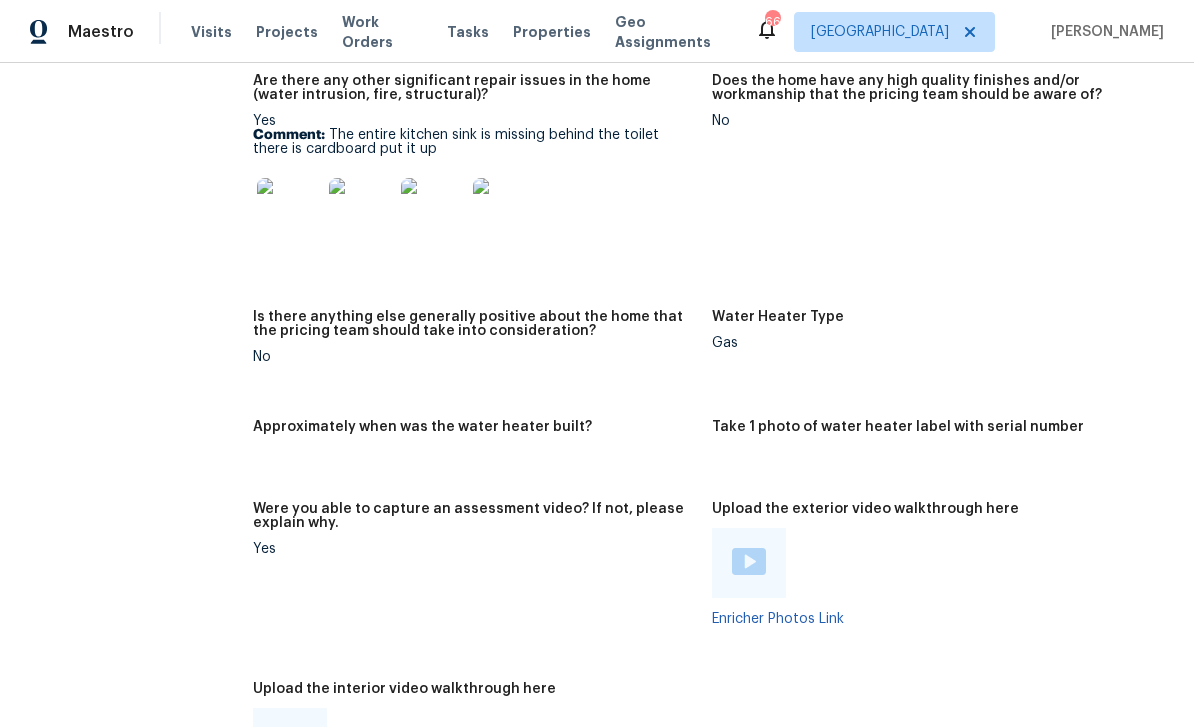scroll, scrollTop: 3687, scrollLeft: 0, axis: vertical 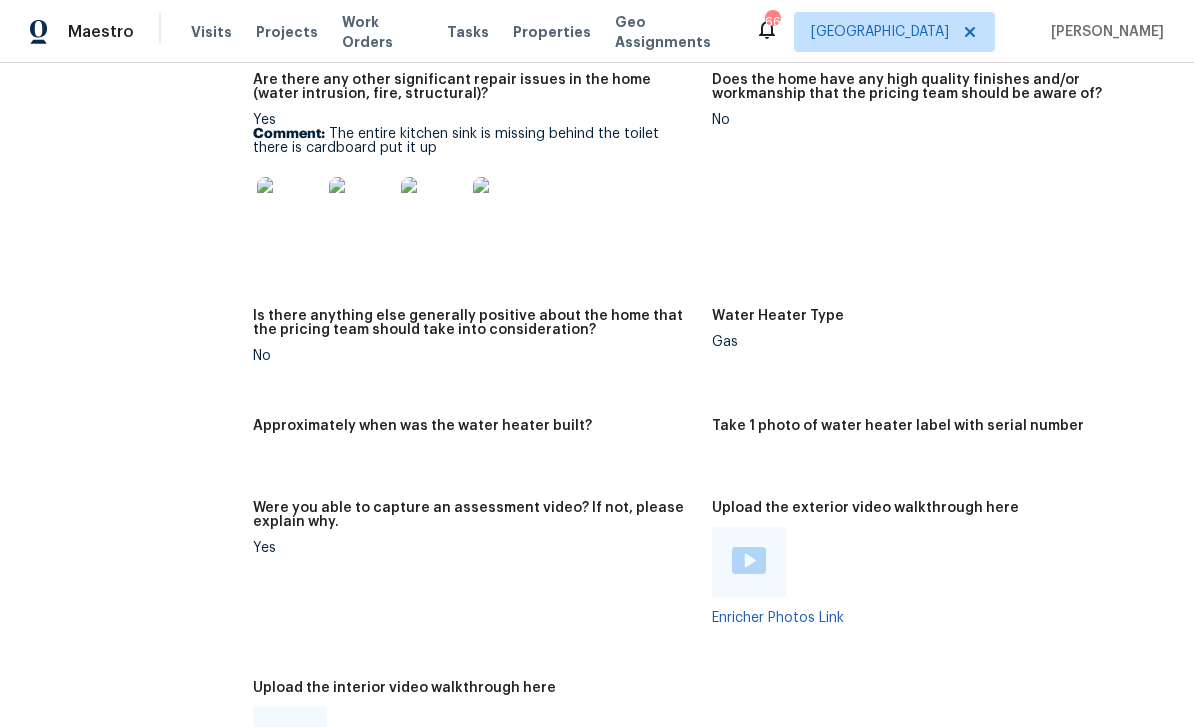 click at bounding box center [289, 209] 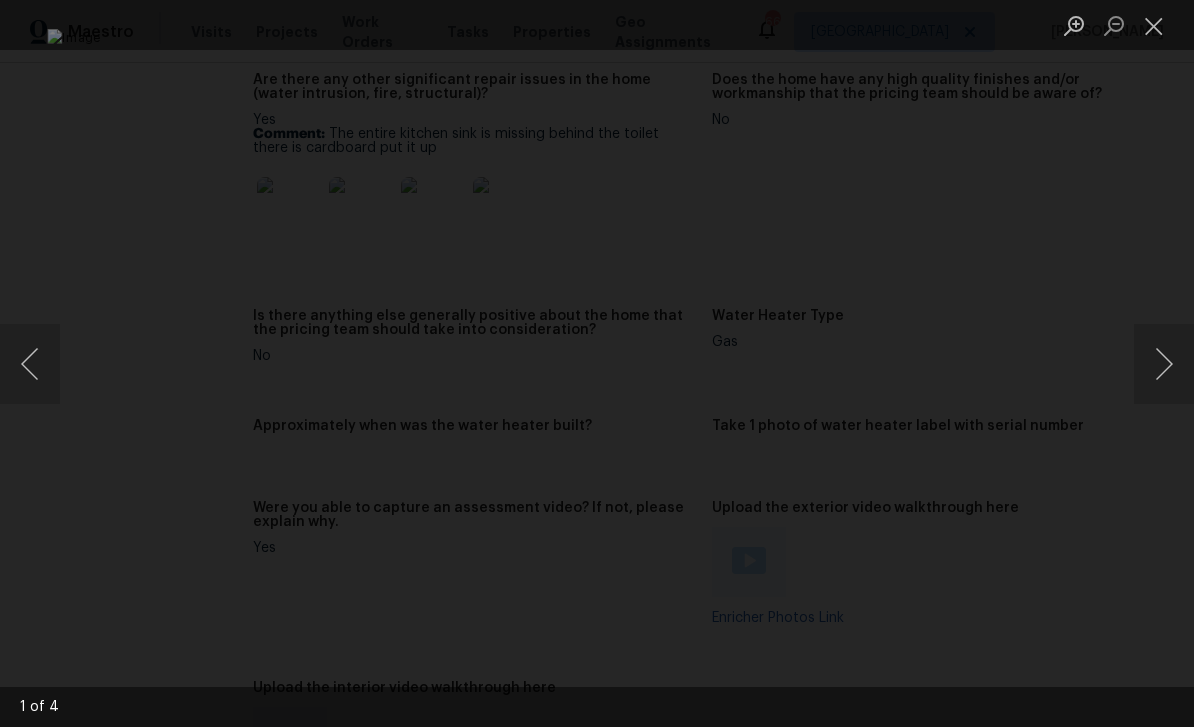 click at bounding box center (1154, 25) 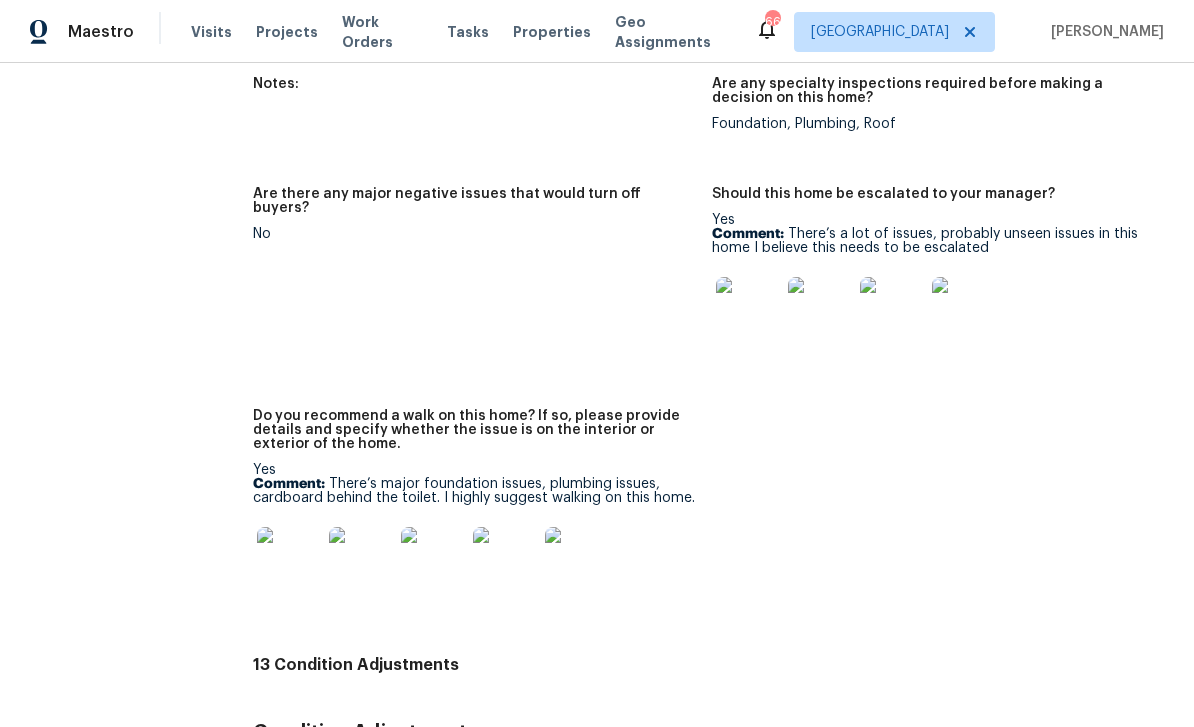 scroll, scrollTop: 4750, scrollLeft: 0, axis: vertical 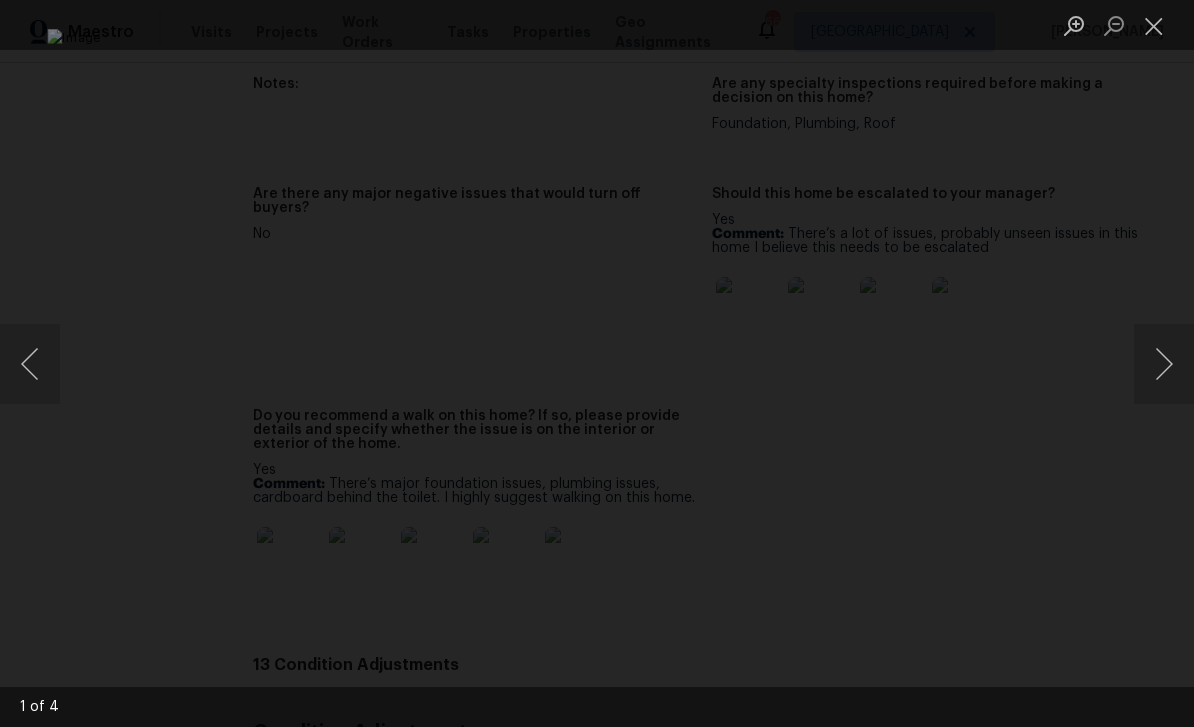 click at bounding box center [1154, 25] 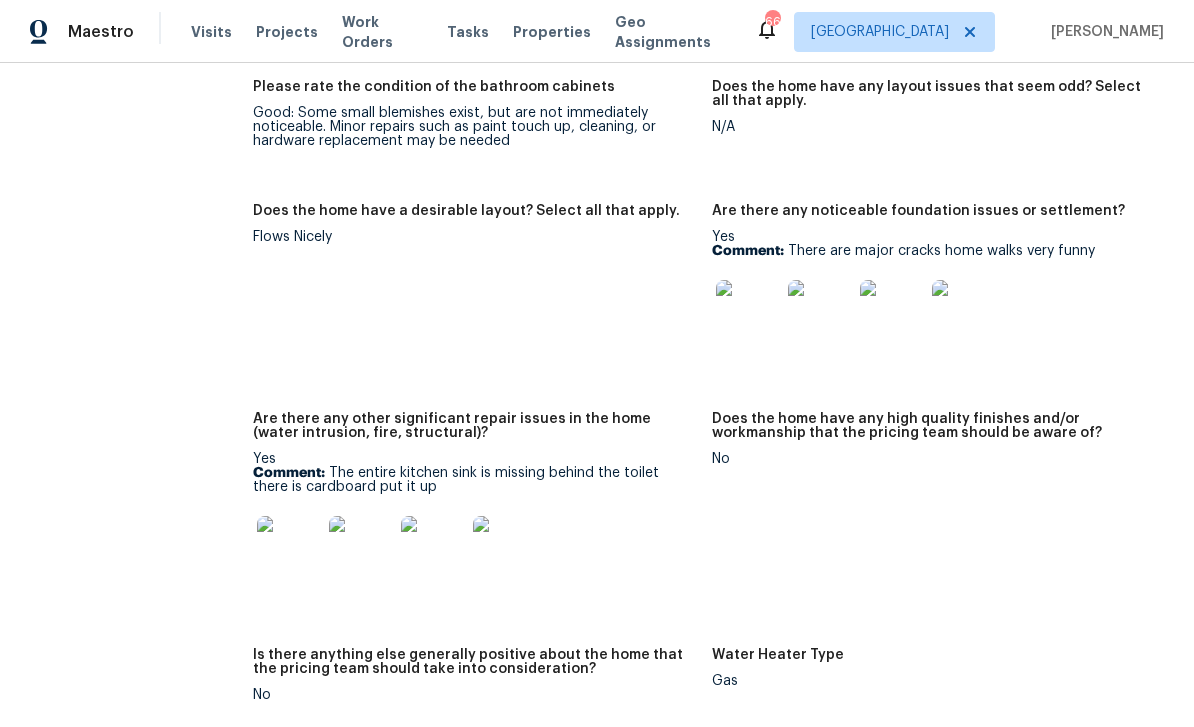 scroll, scrollTop: 3259, scrollLeft: 0, axis: vertical 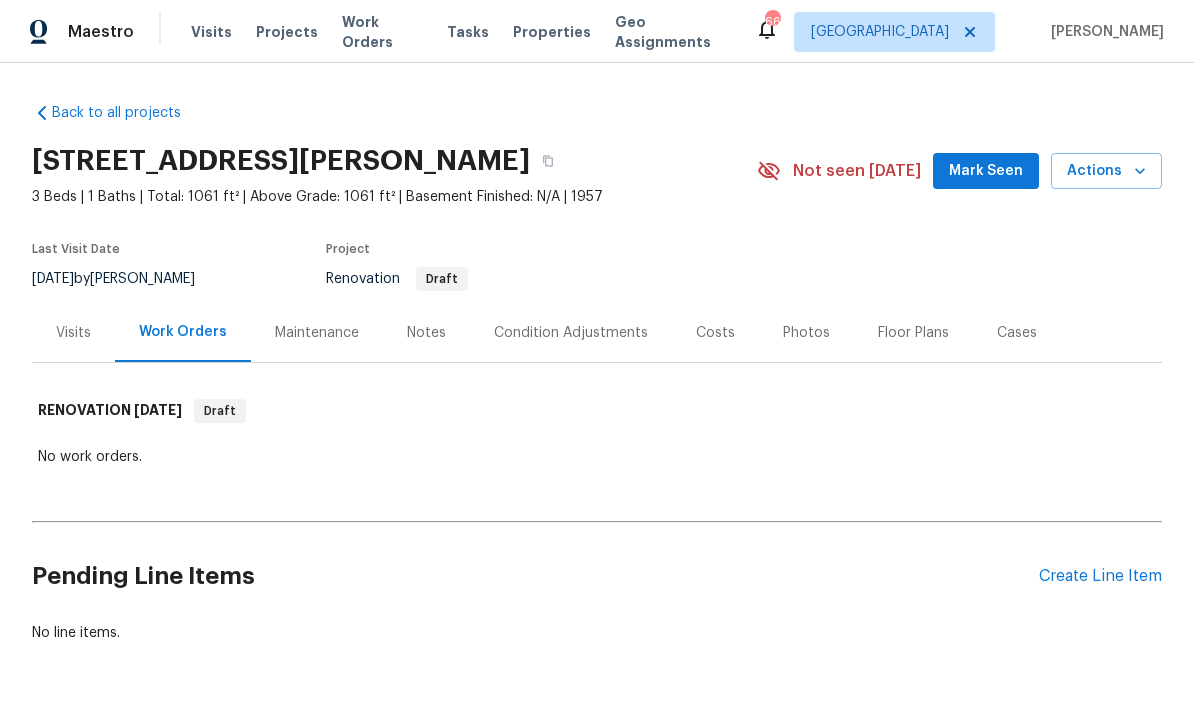 click on "Visits" at bounding box center [73, 333] 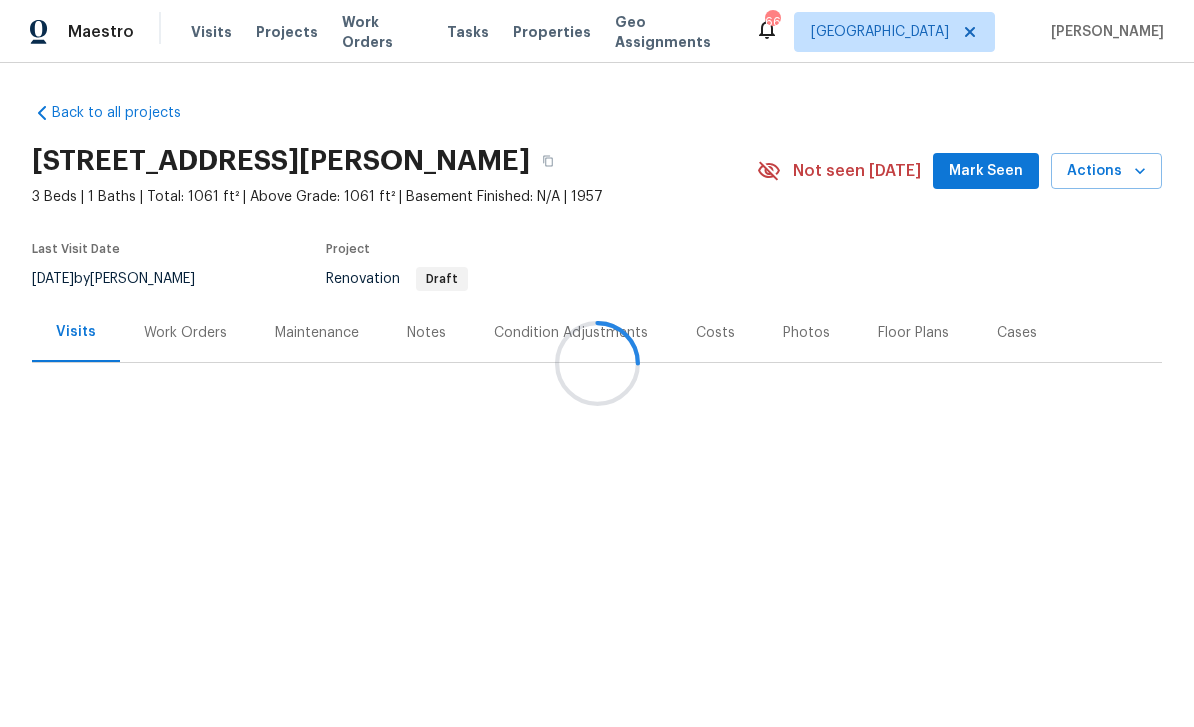 scroll, scrollTop: 33, scrollLeft: 0, axis: vertical 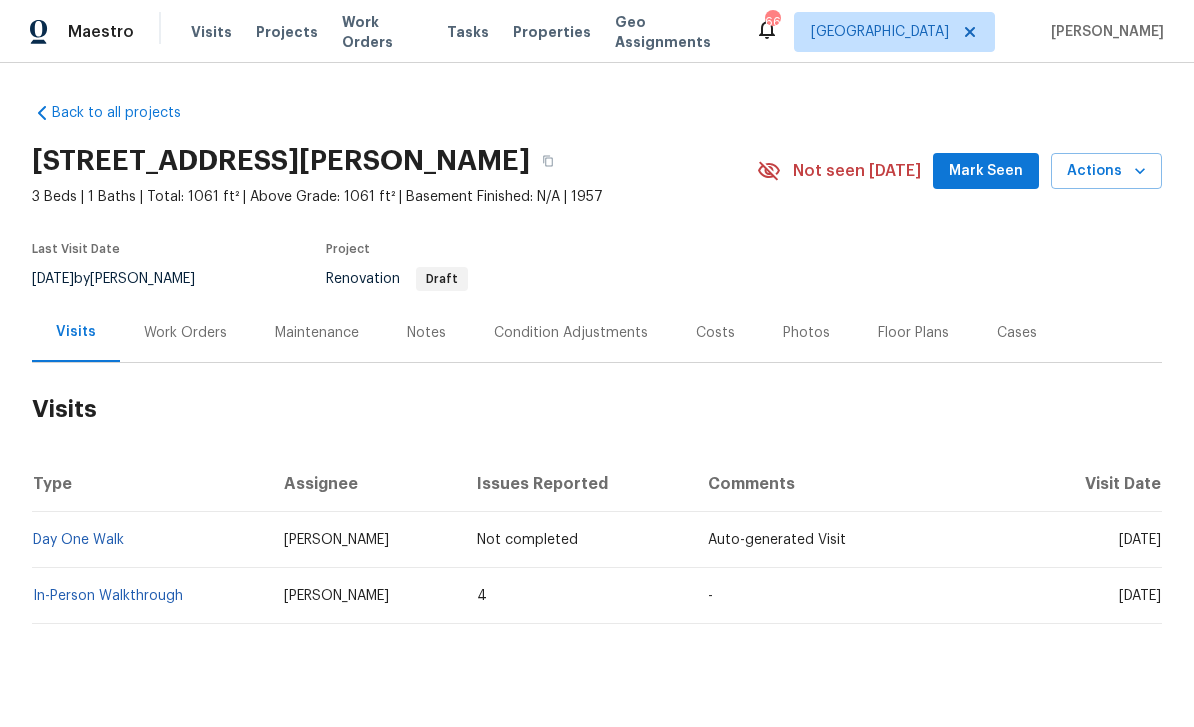 click on "In-Person Walkthrough" at bounding box center (108, 596) 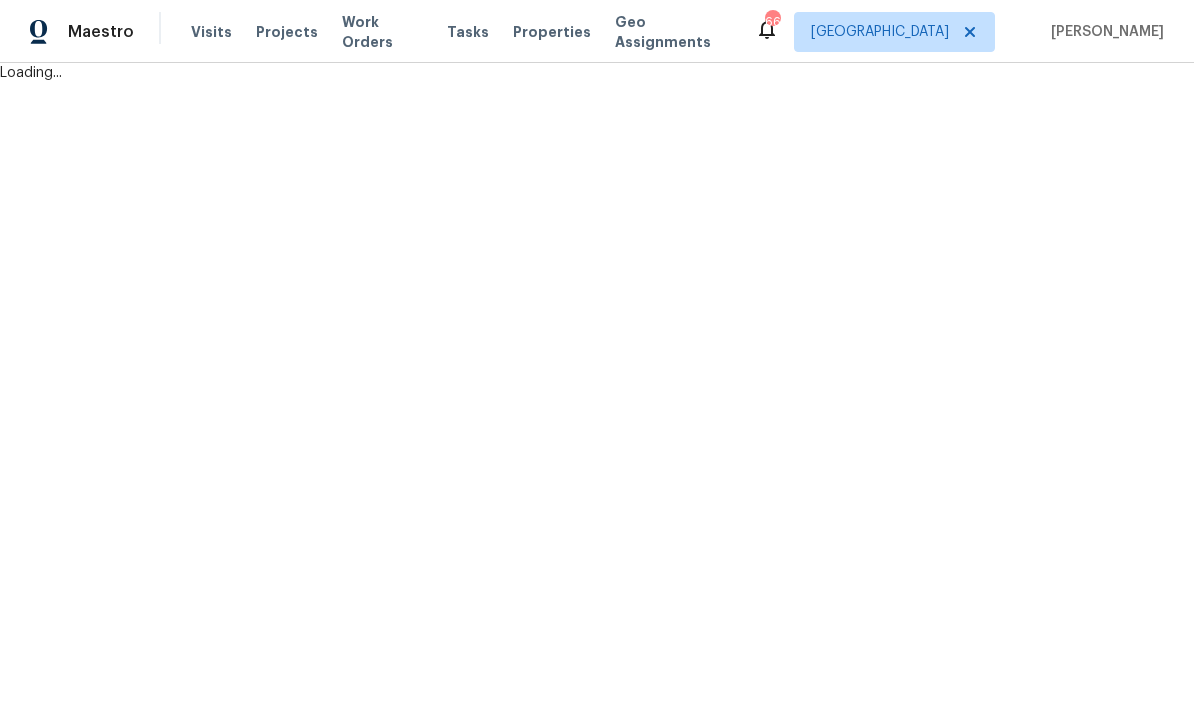 scroll, scrollTop: 0, scrollLeft: 0, axis: both 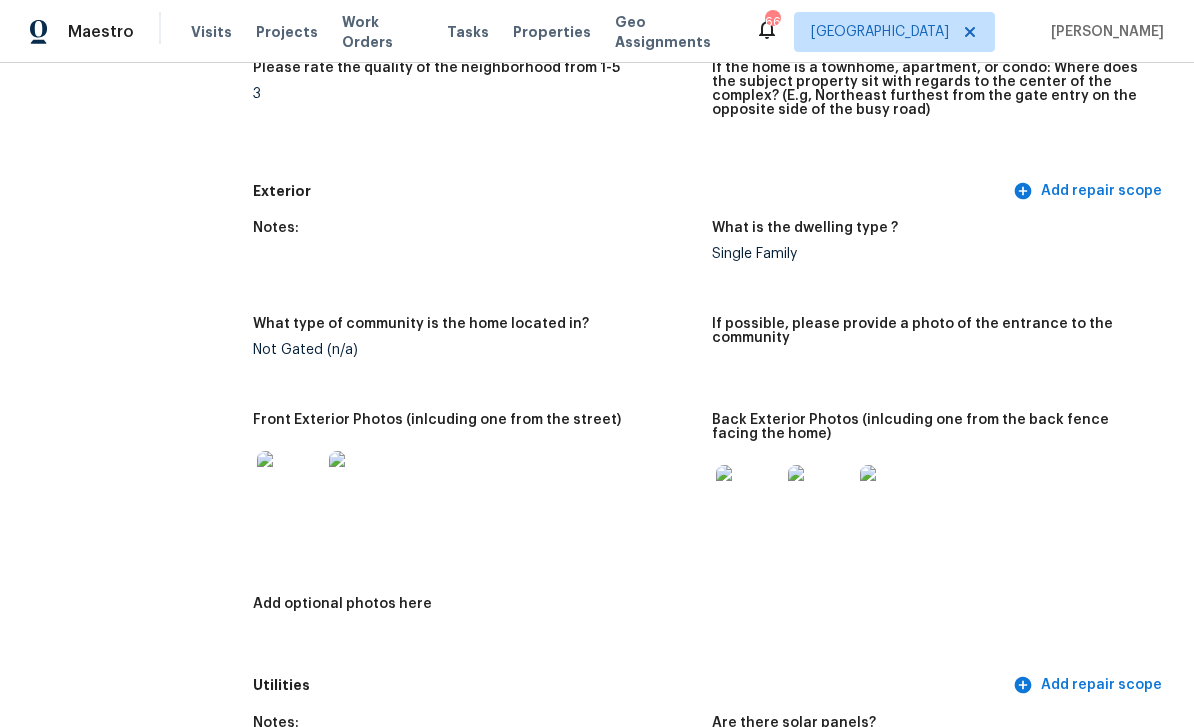 click at bounding box center [289, 483] 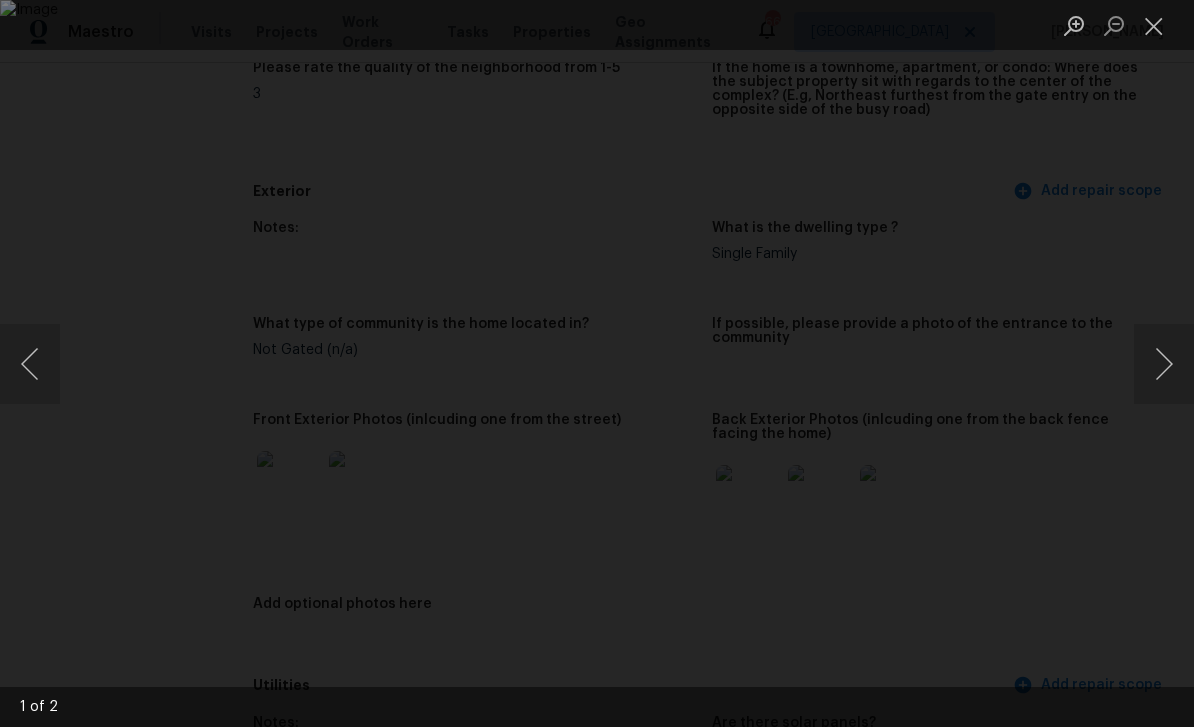 click at bounding box center [1164, 364] 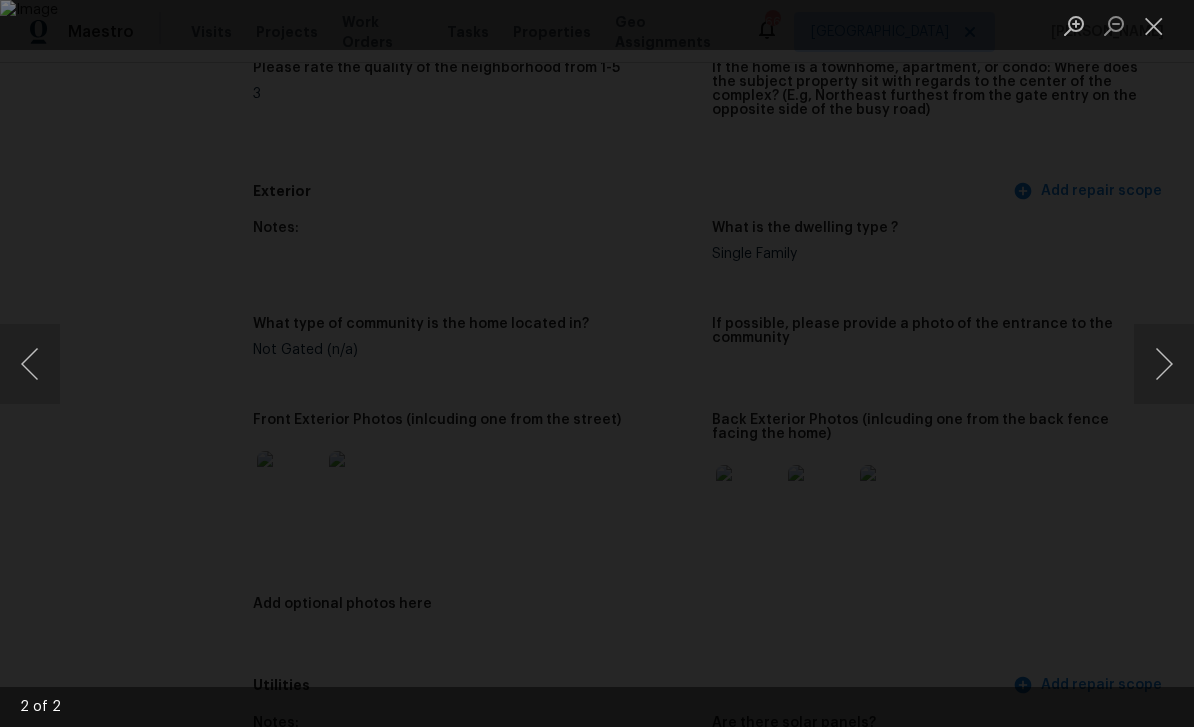 click at bounding box center (1164, 364) 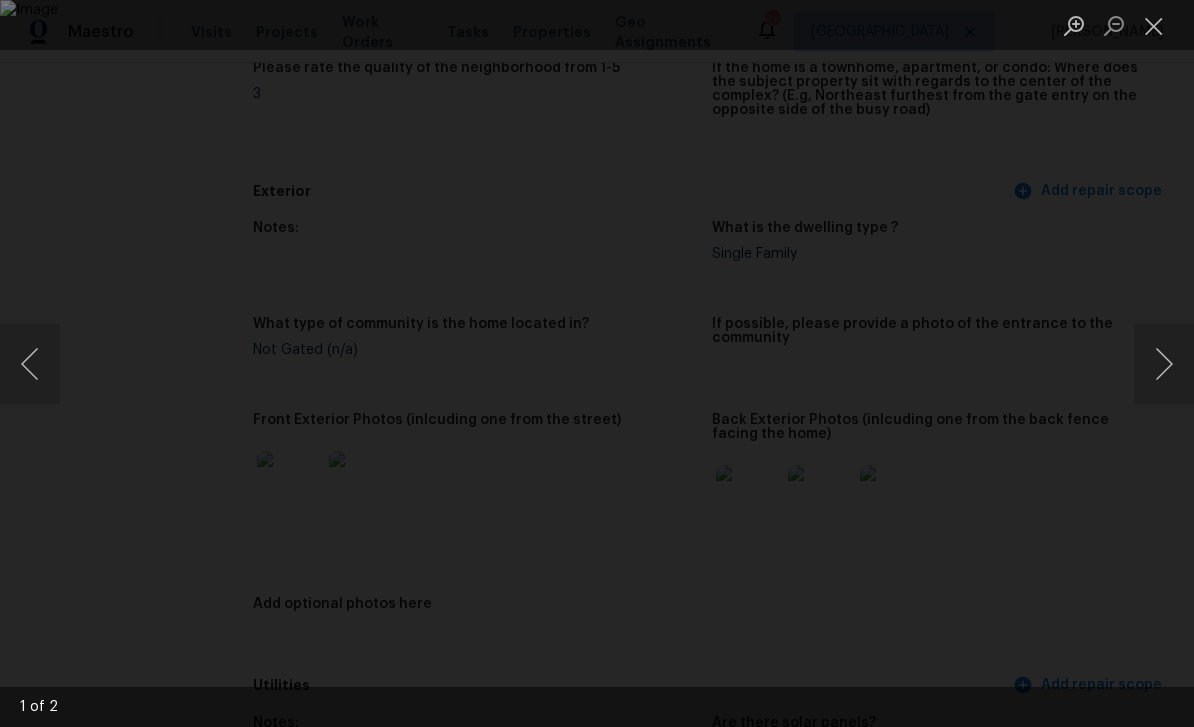 click at bounding box center (1154, 25) 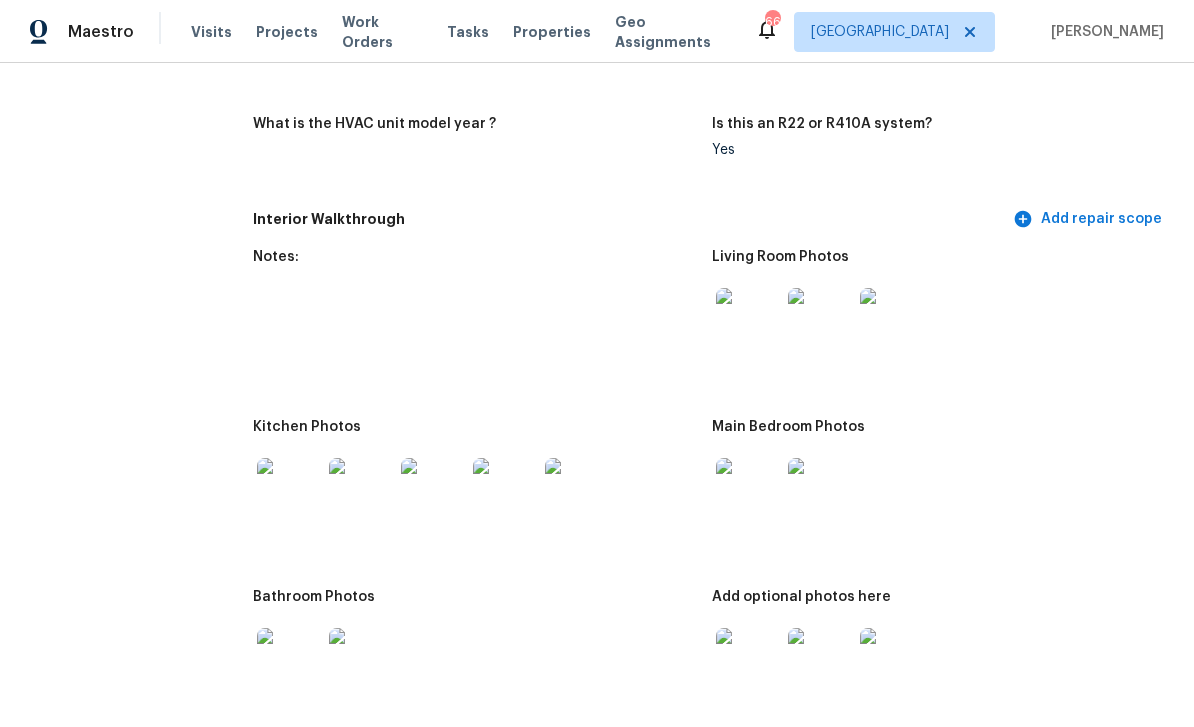 scroll, scrollTop: 1957, scrollLeft: 0, axis: vertical 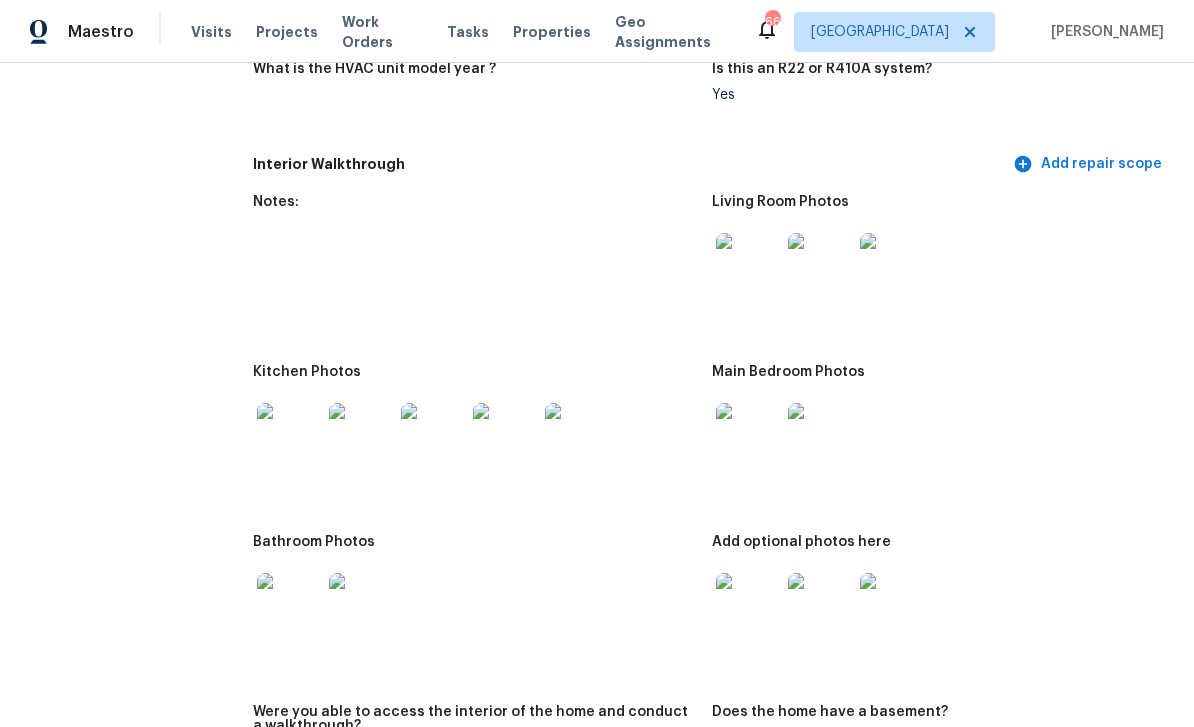 click at bounding box center [289, 435] 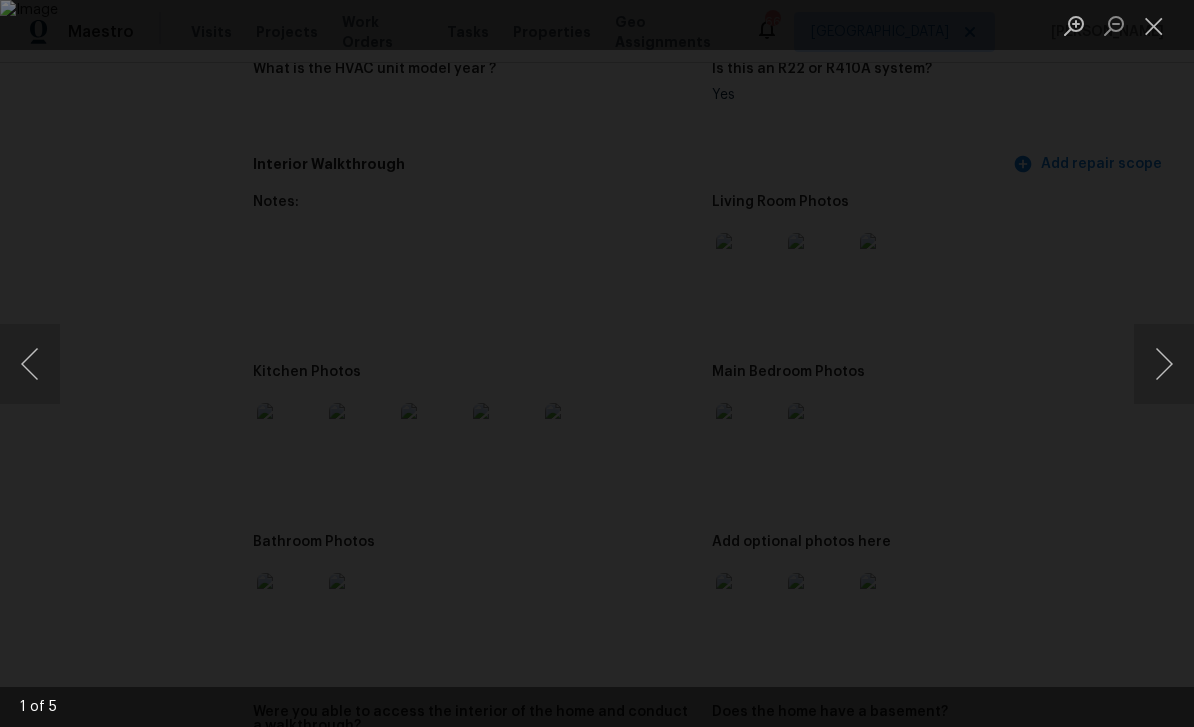 click at bounding box center [1164, 364] 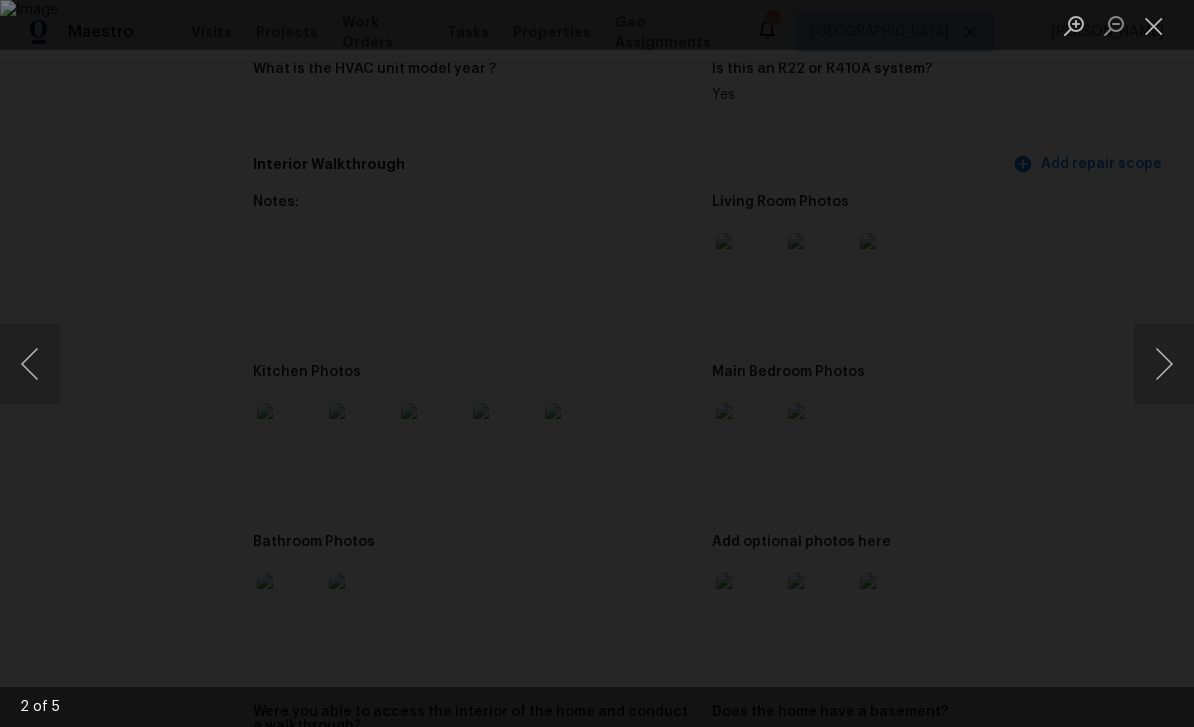 click at bounding box center (597, 363) 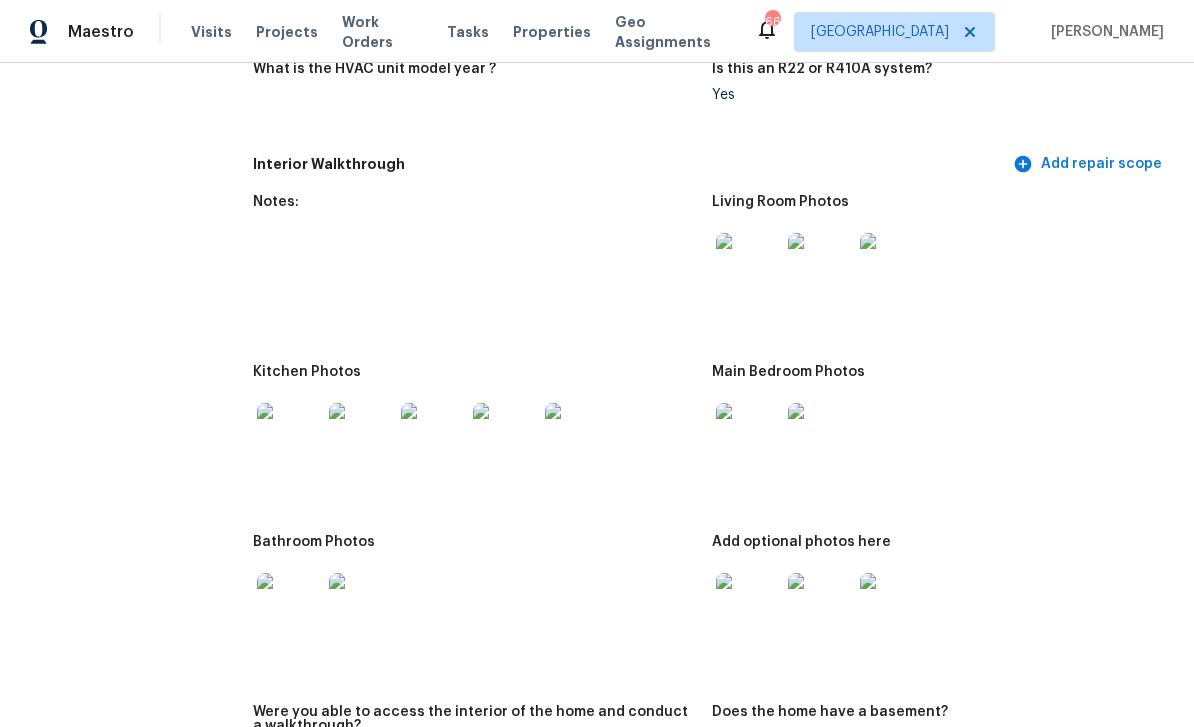 click at bounding box center [289, 605] 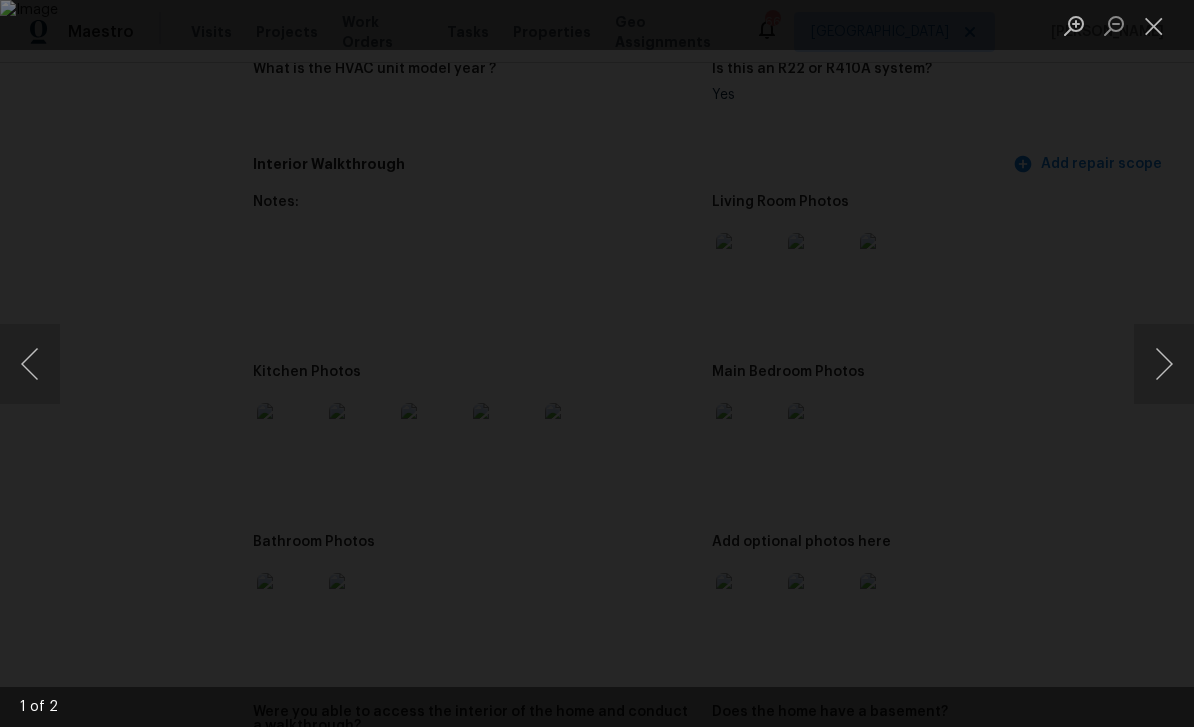 click at bounding box center [1164, 364] 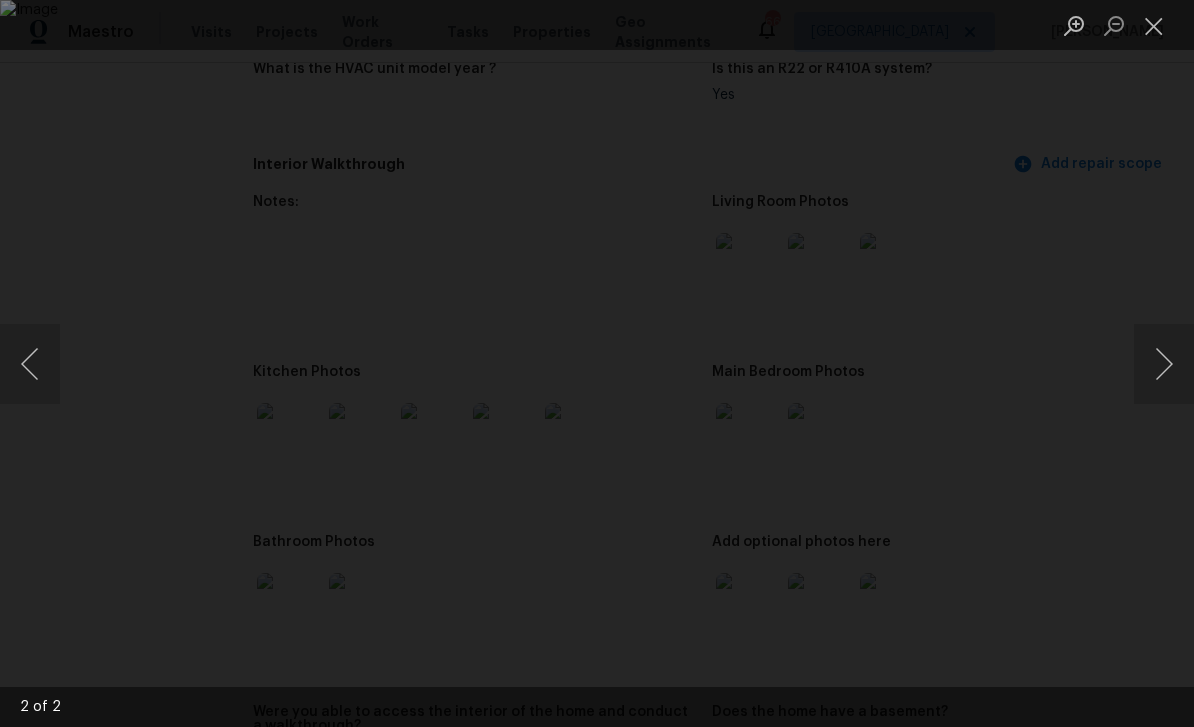 click at bounding box center [1164, 364] 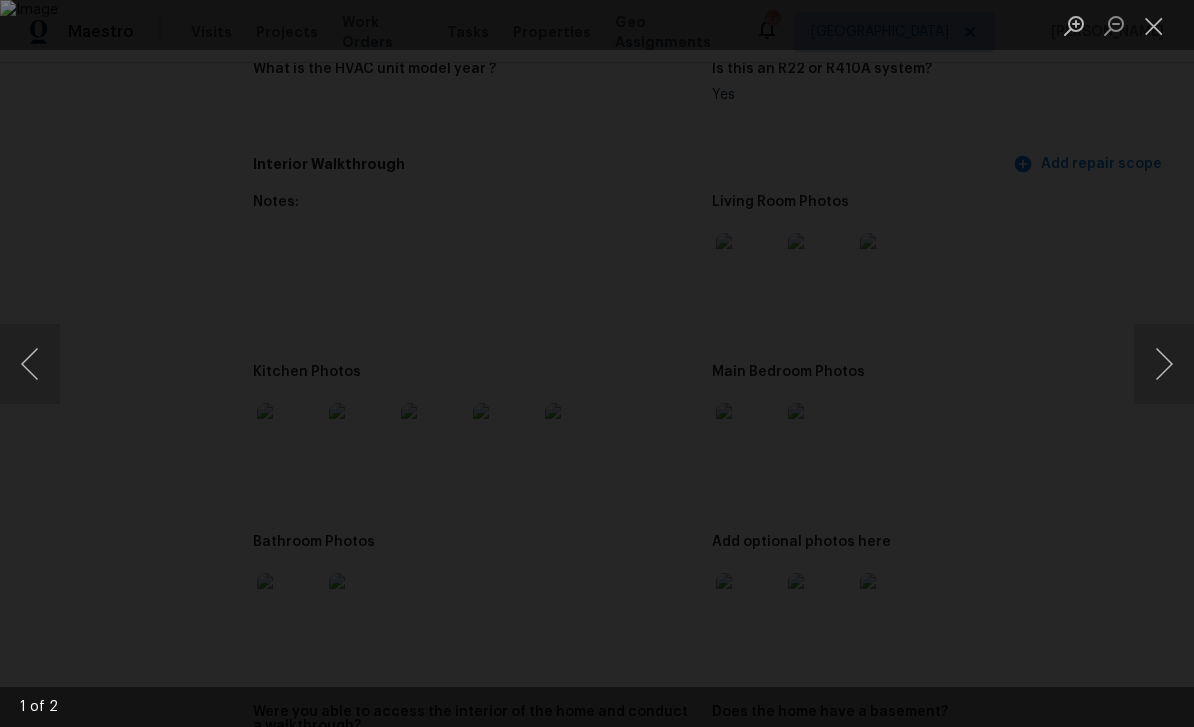 click at bounding box center [1164, 364] 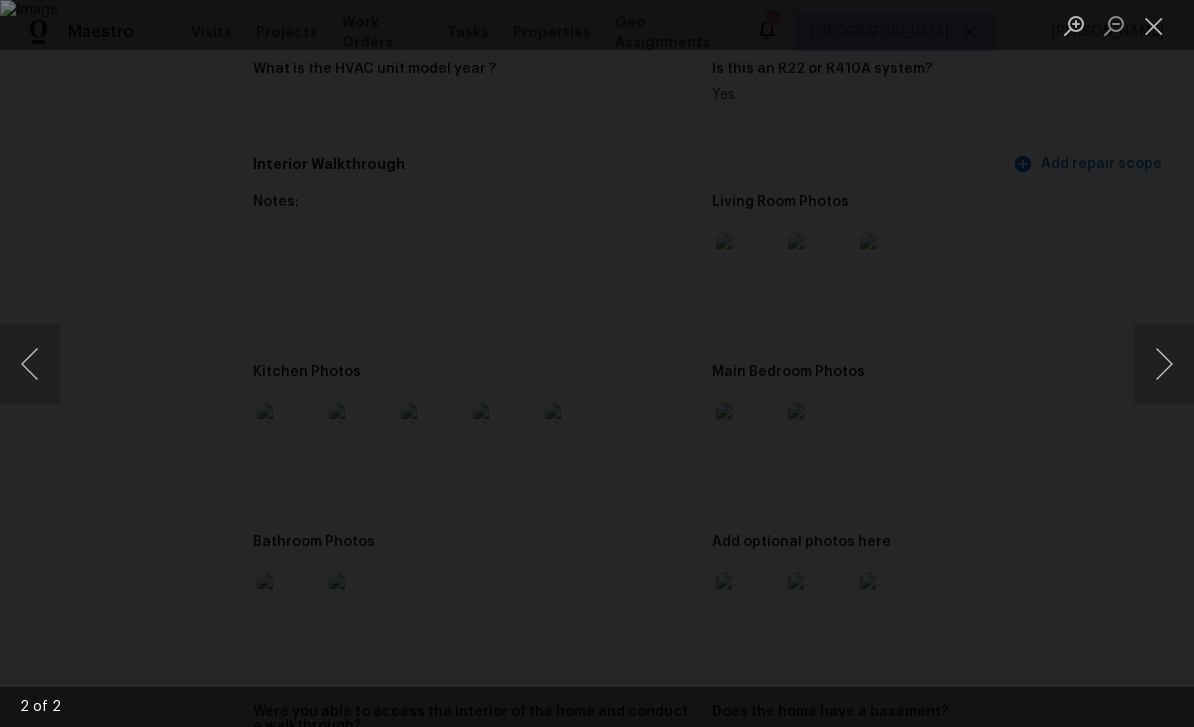 click at bounding box center [1164, 364] 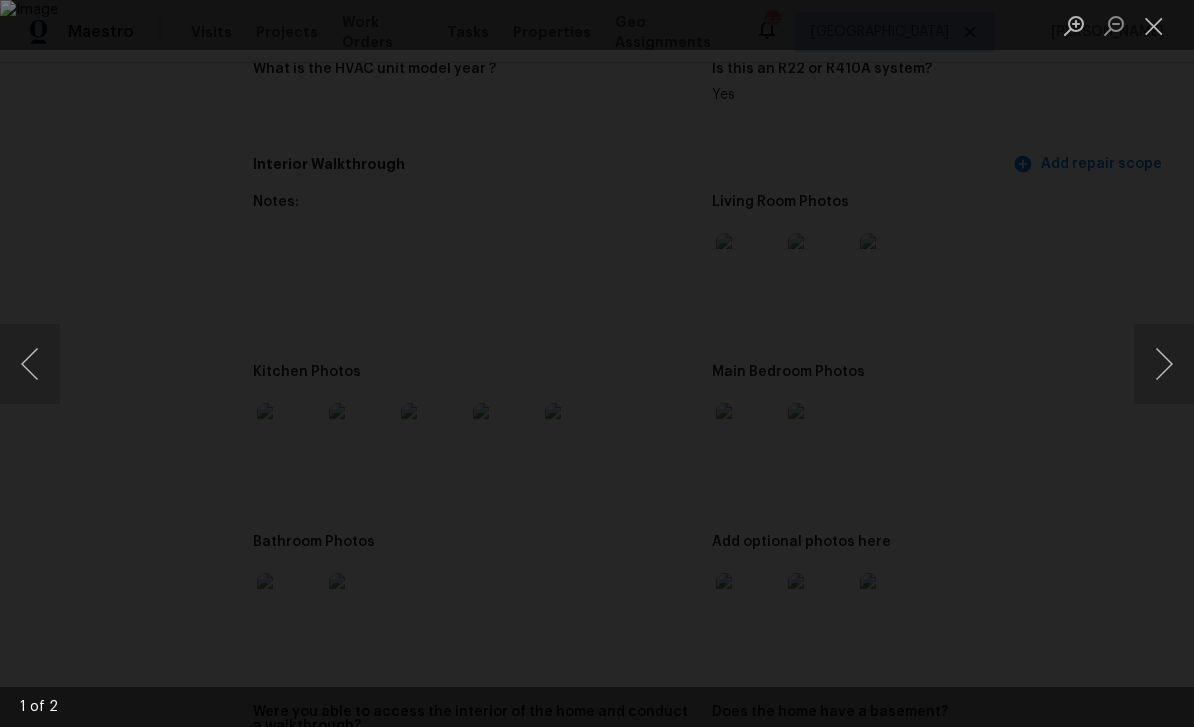 click at bounding box center [1154, 25] 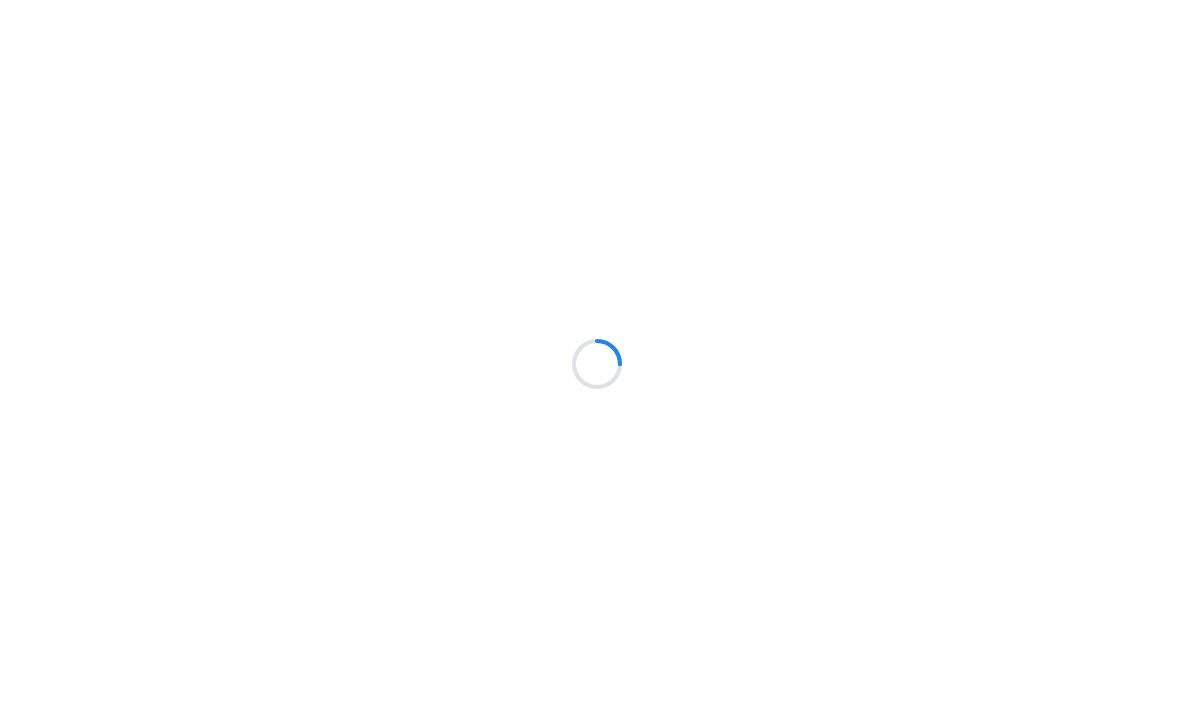 scroll, scrollTop: 0, scrollLeft: 0, axis: both 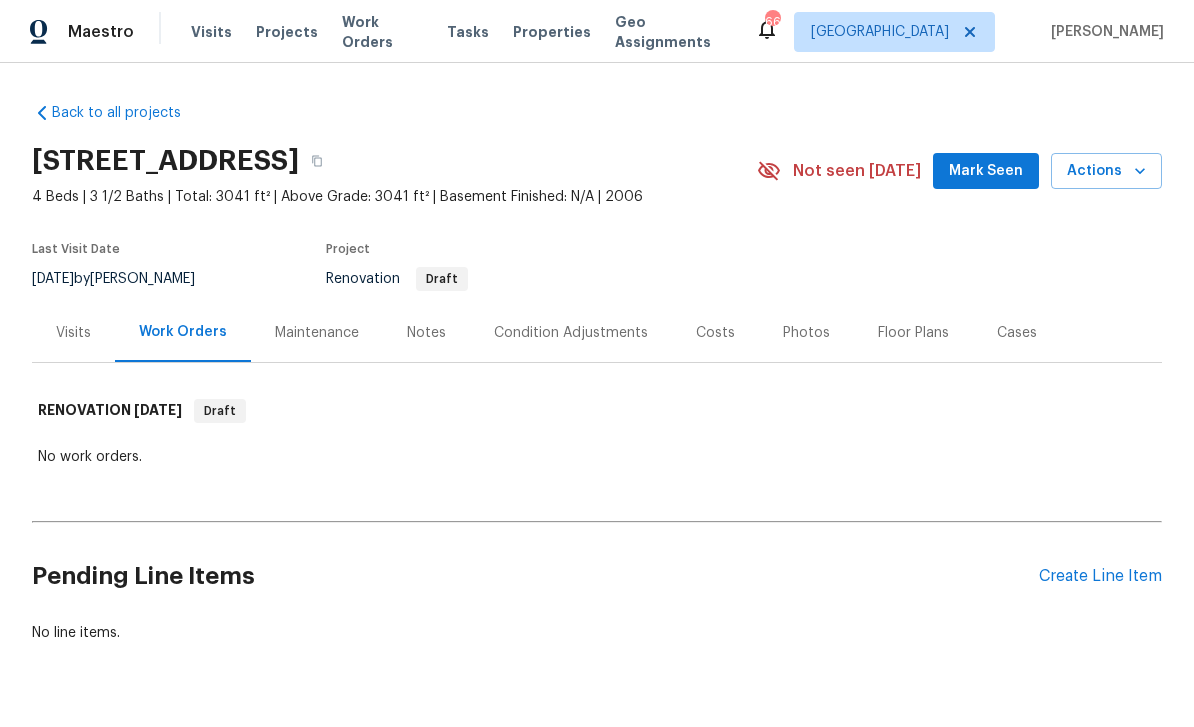 click on "Visits" at bounding box center (73, 332) 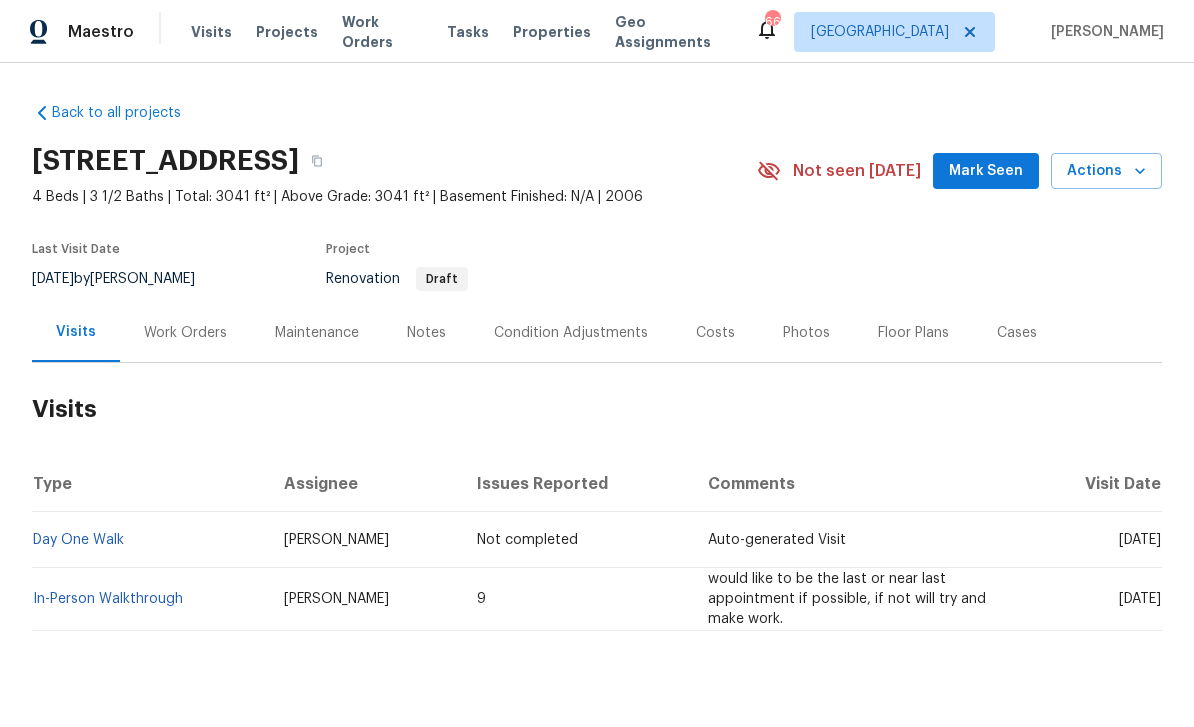 scroll, scrollTop: 32, scrollLeft: 0, axis: vertical 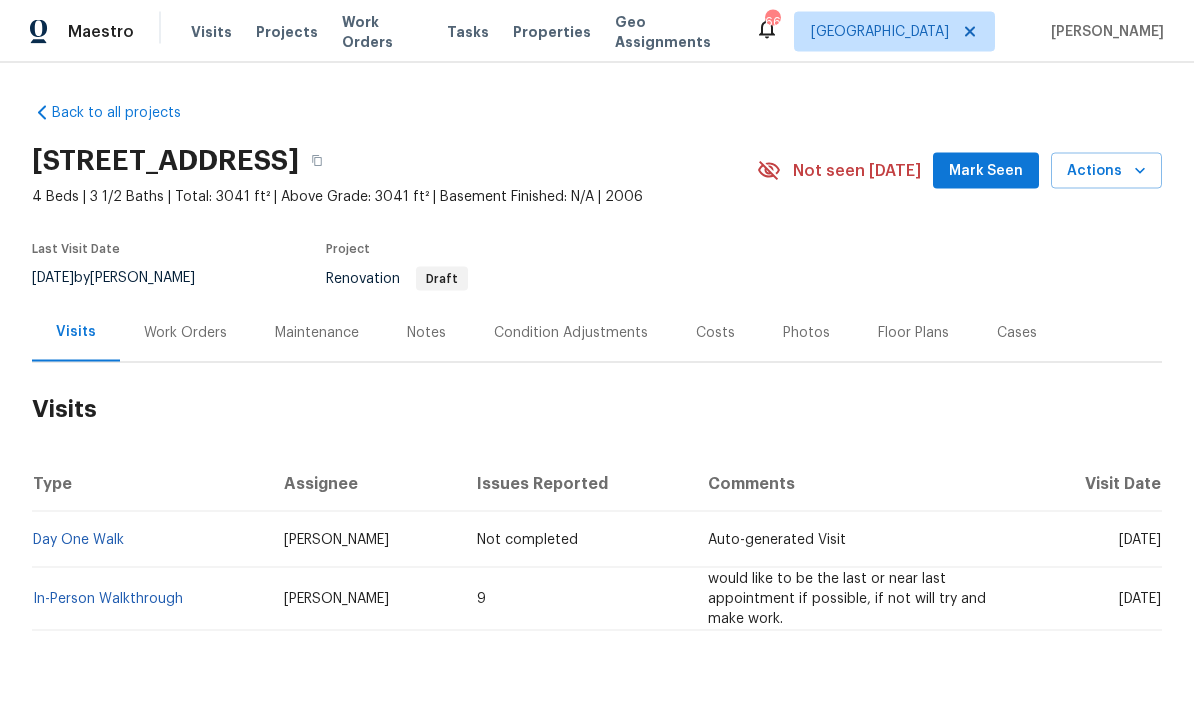 click on "In-Person Walkthrough" at bounding box center (108, 599) 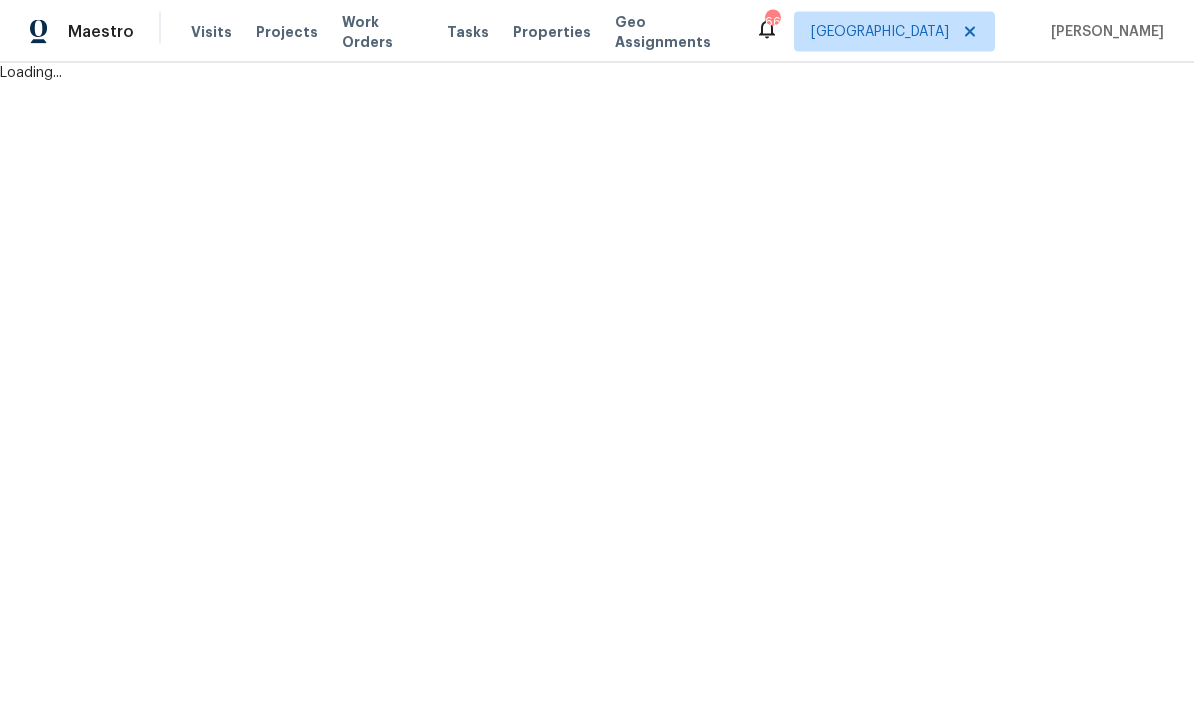 scroll, scrollTop: 0, scrollLeft: 0, axis: both 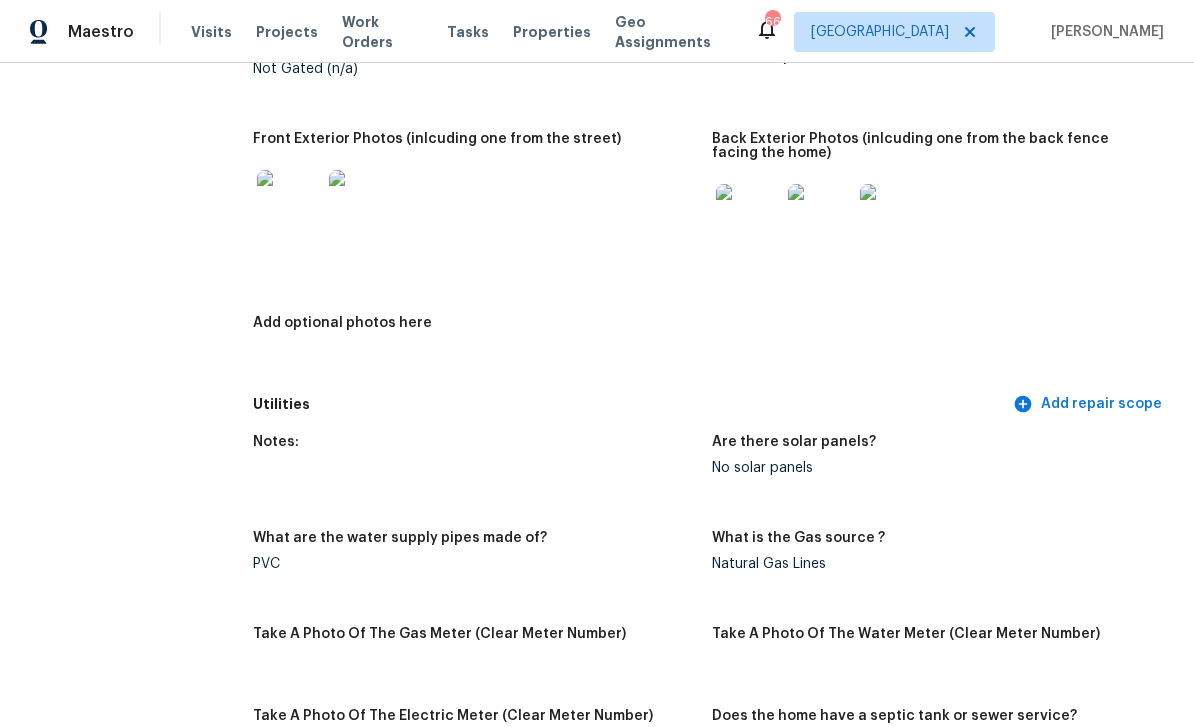 click at bounding box center (748, 216) 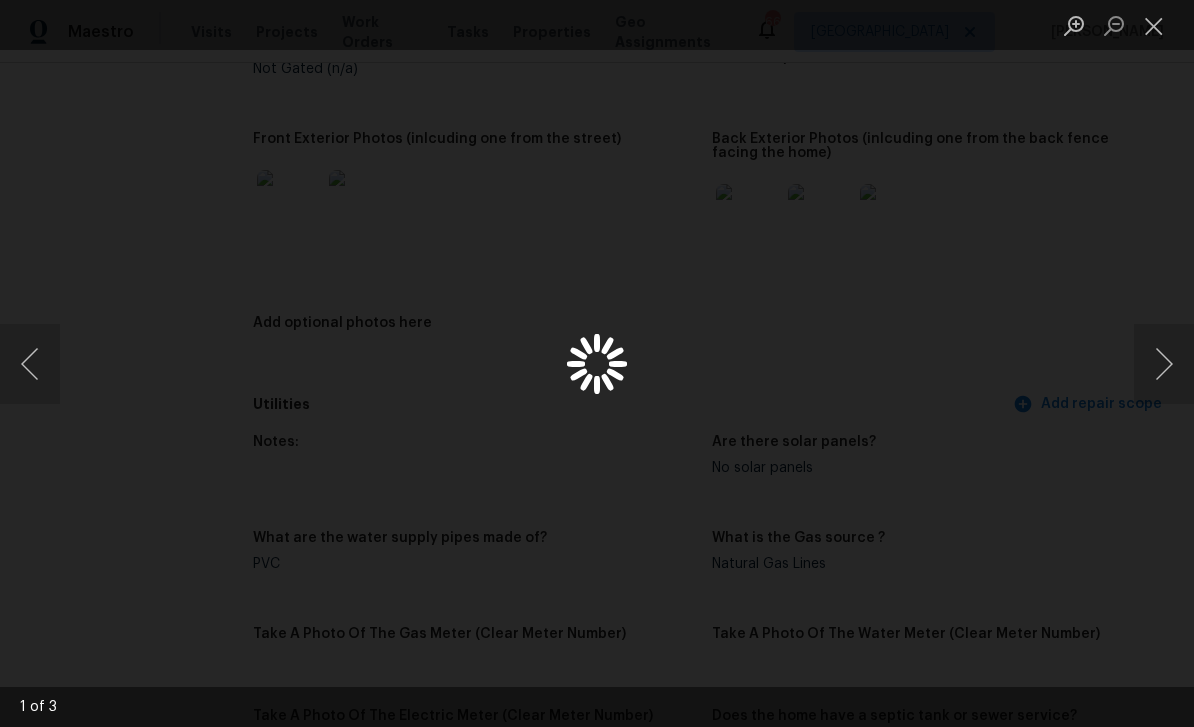 click at bounding box center (597, 363) 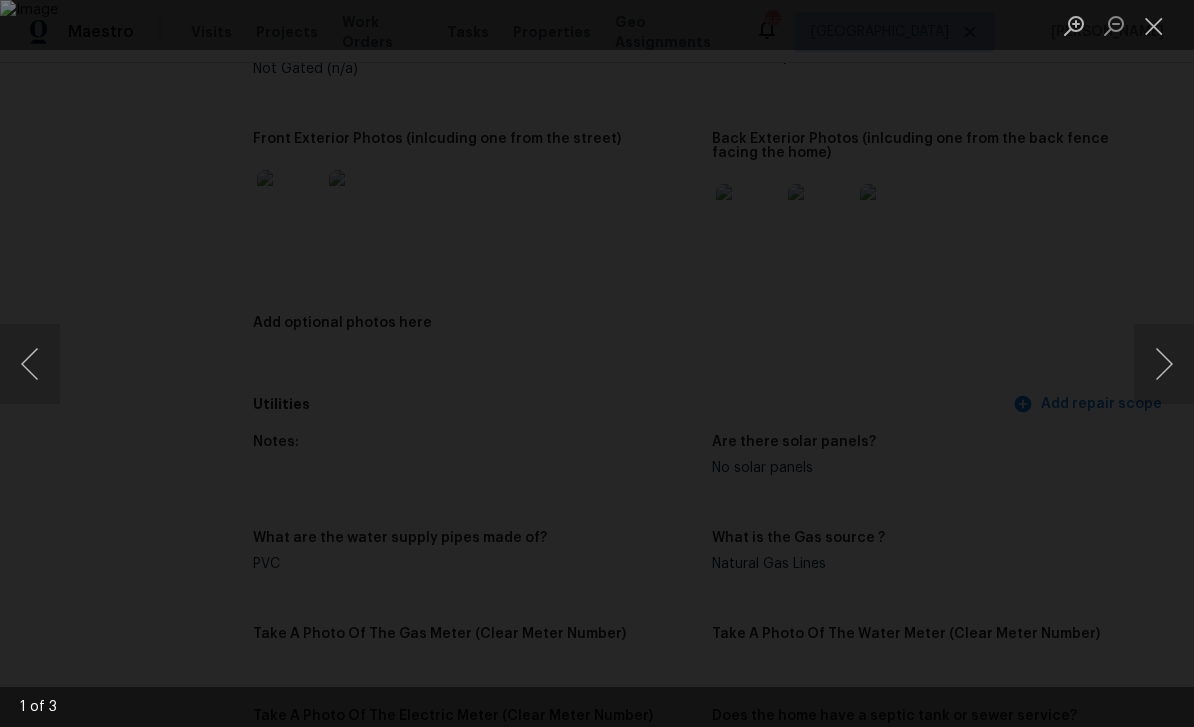 click at bounding box center (1164, 364) 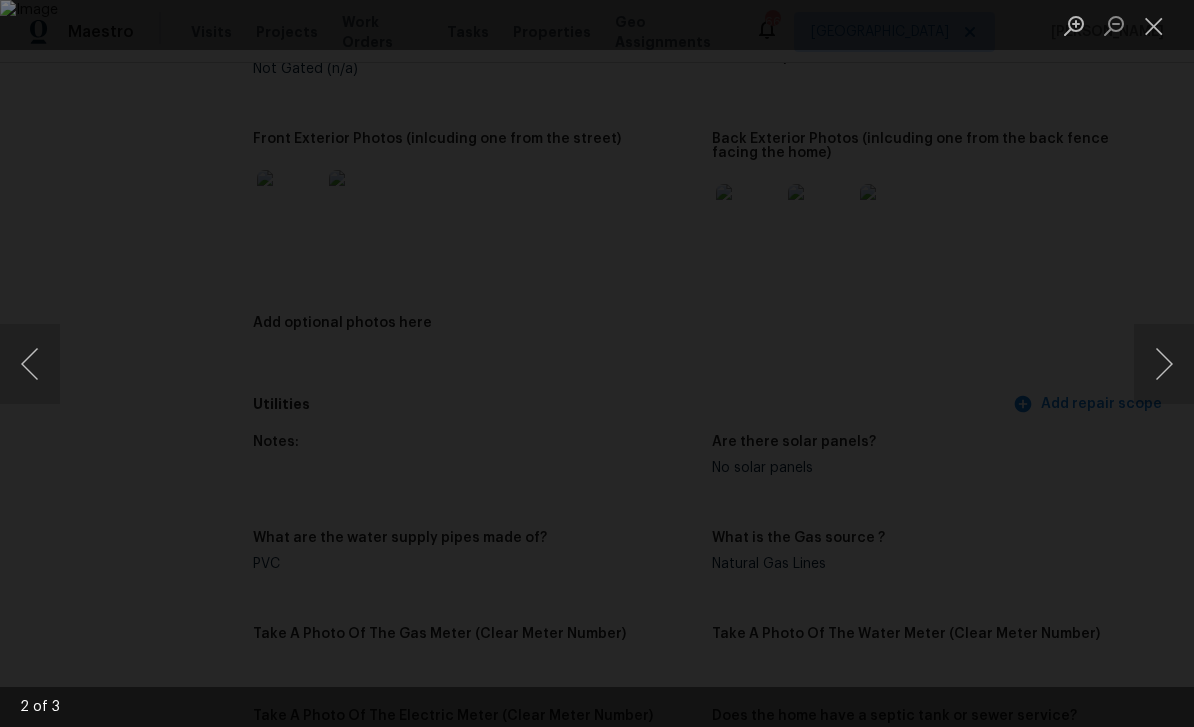 click at bounding box center (1164, 364) 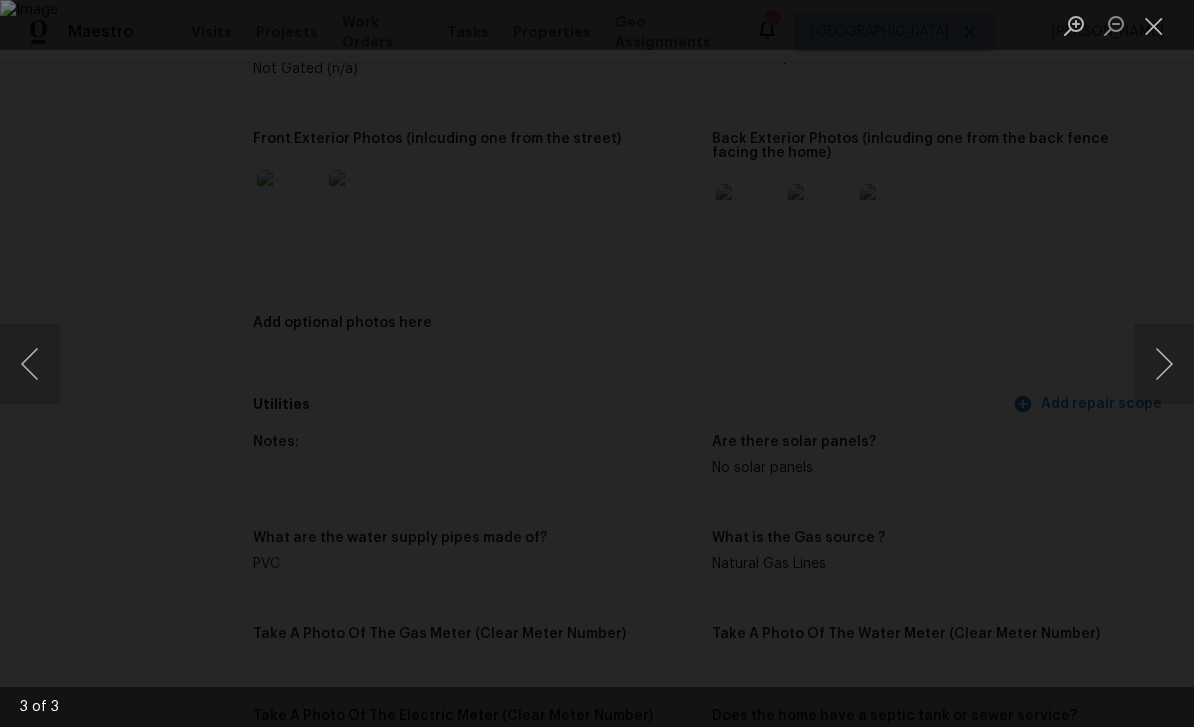 click at bounding box center [1164, 364] 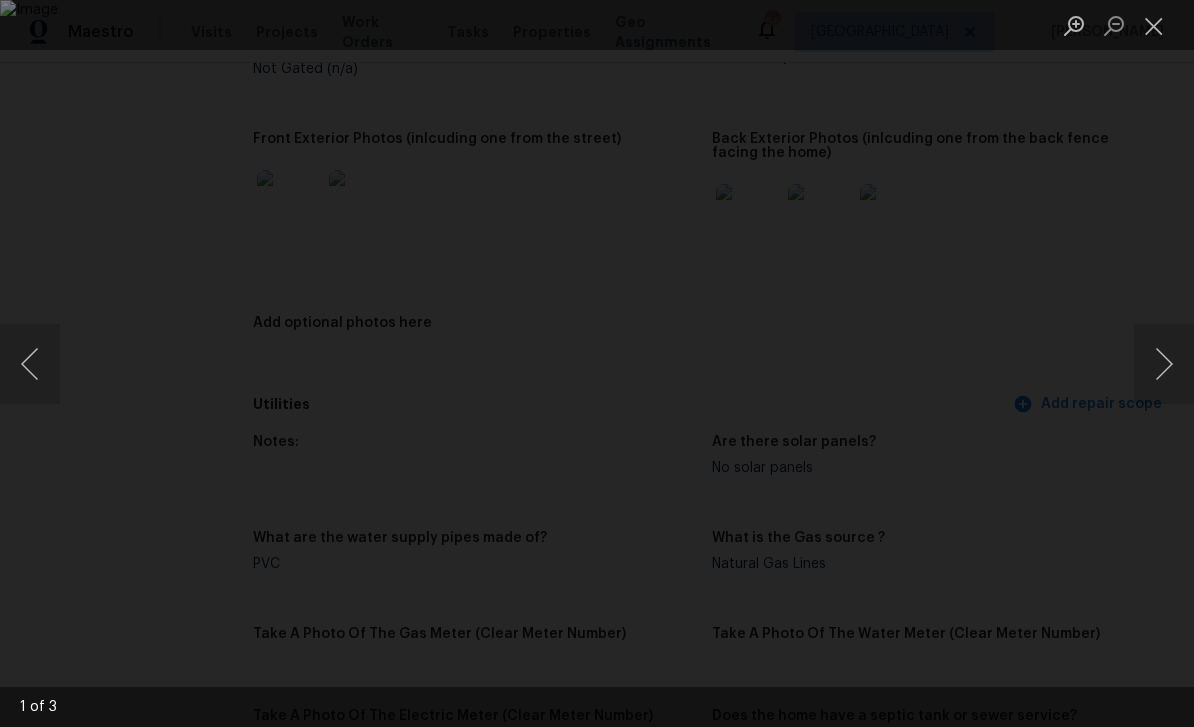click at bounding box center (1164, 364) 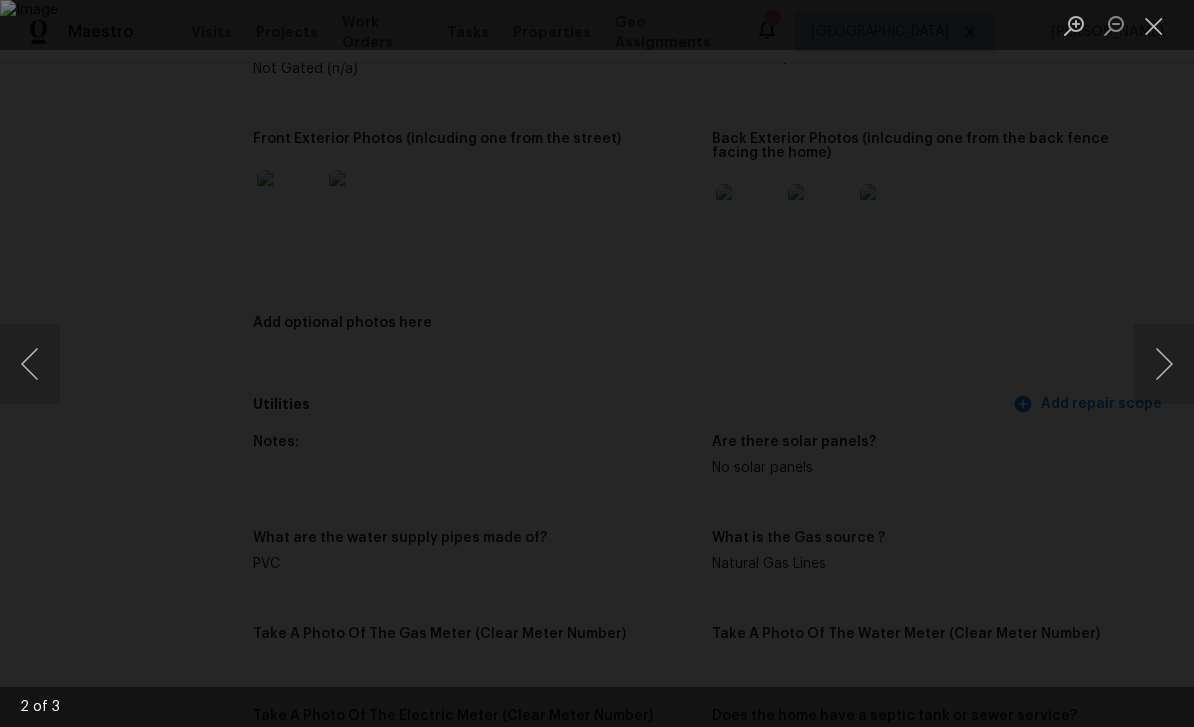 click at bounding box center (1154, 25) 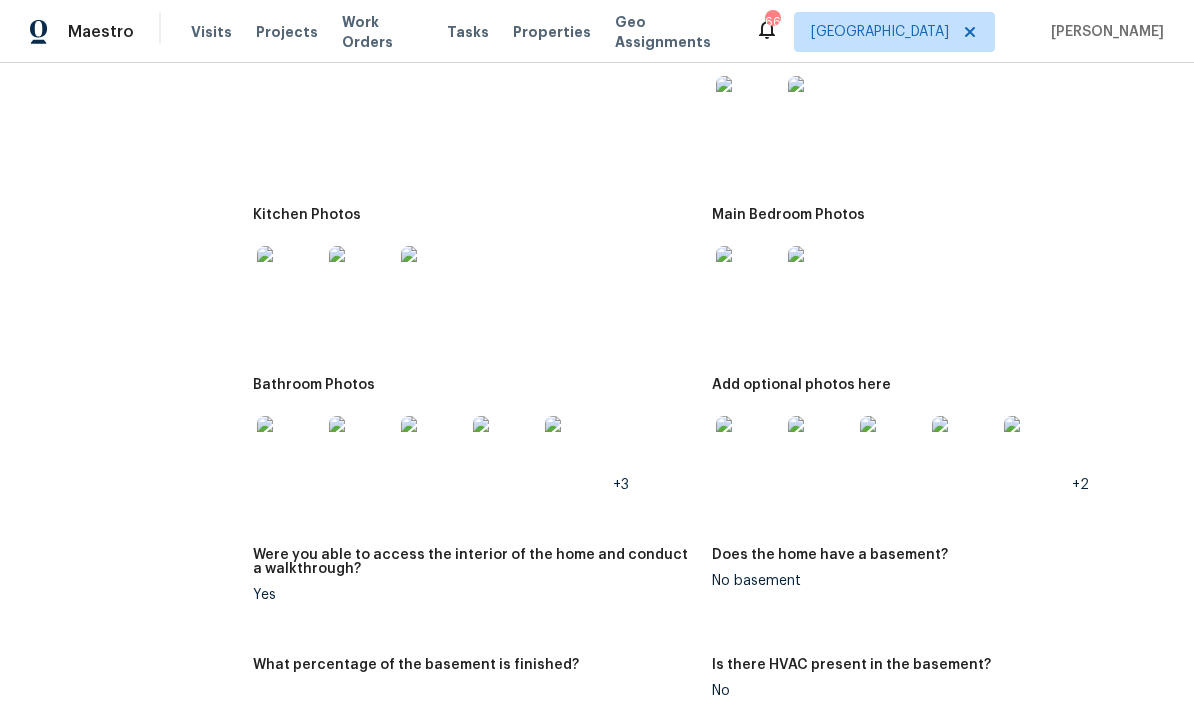 scroll, scrollTop: 2471, scrollLeft: 0, axis: vertical 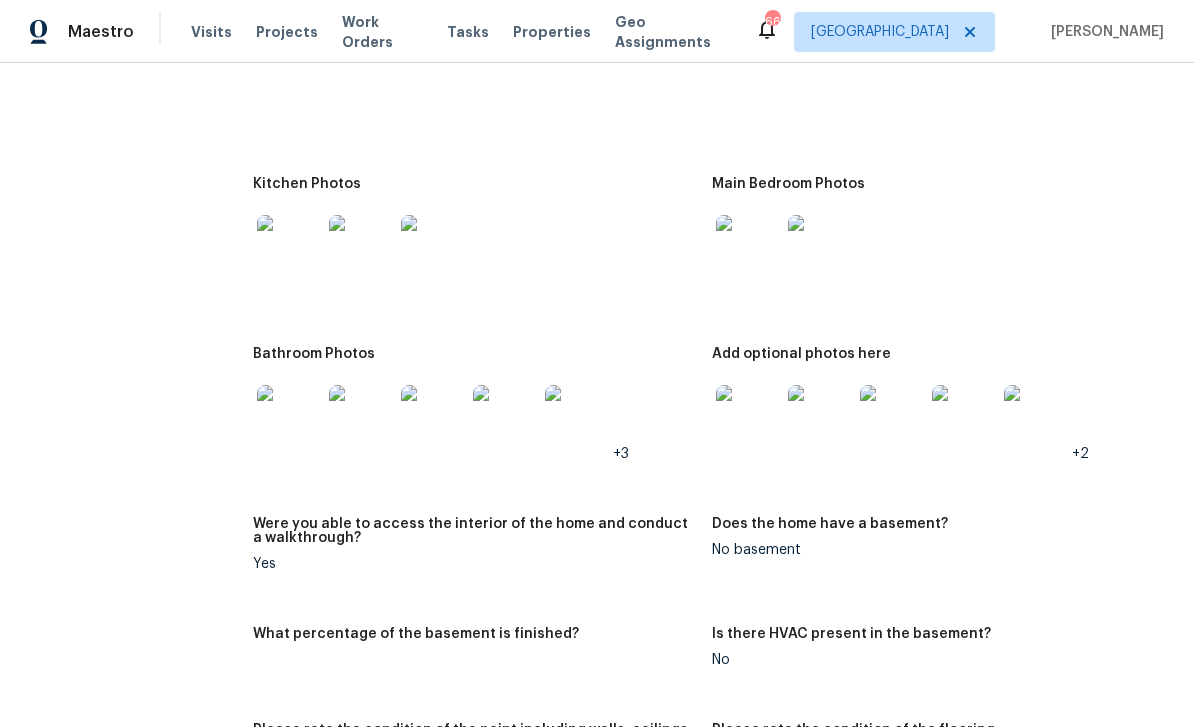 click at bounding box center [289, 247] 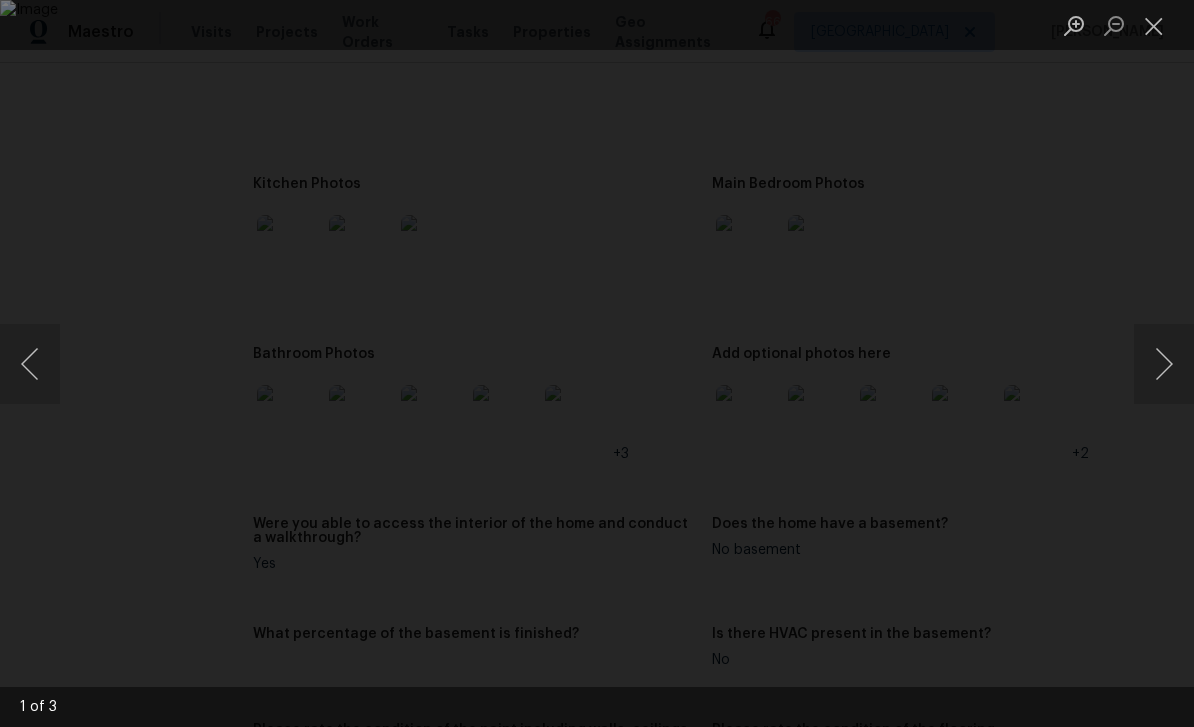 click at bounding box center [1164, 364] 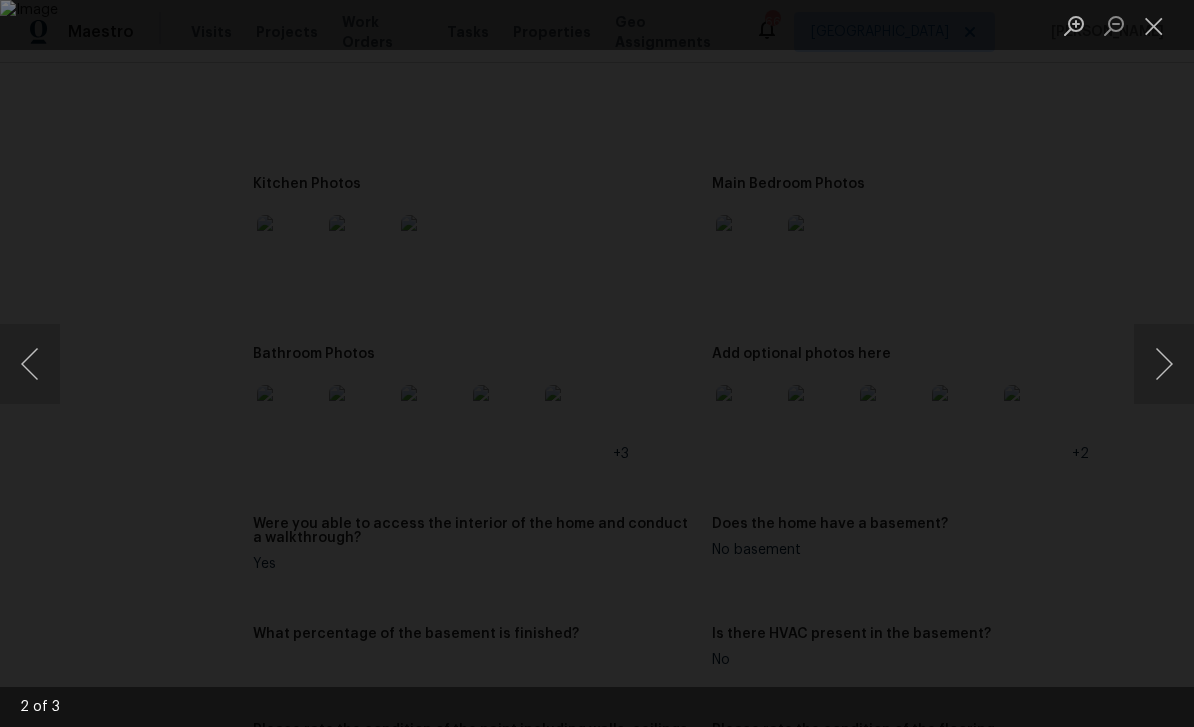 click at bounding box center [1164, 364] 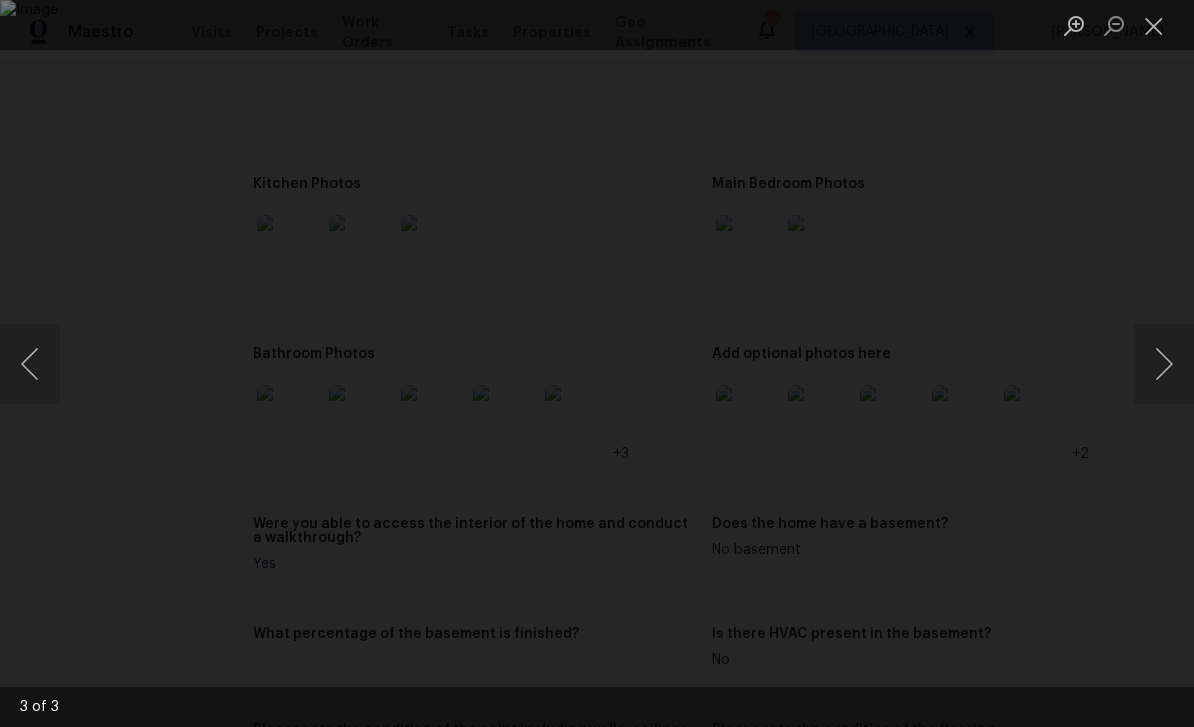 click at bounding box center (1164, 364) 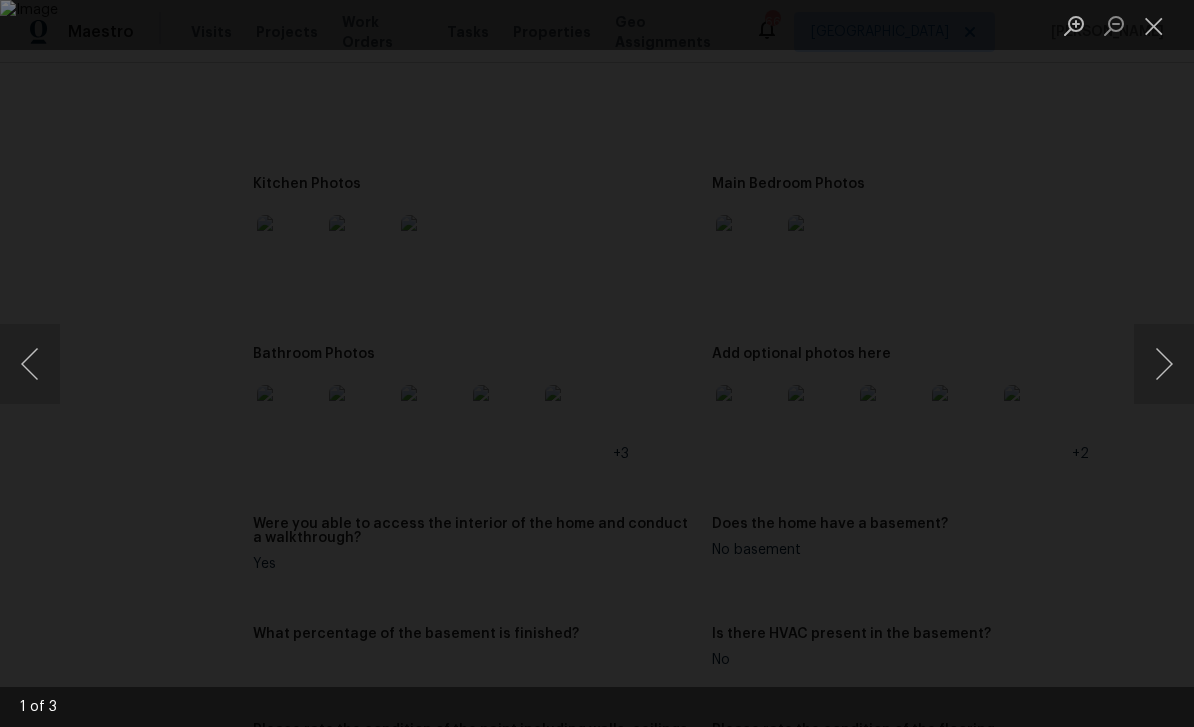 click at bounding box center [1164, 364] 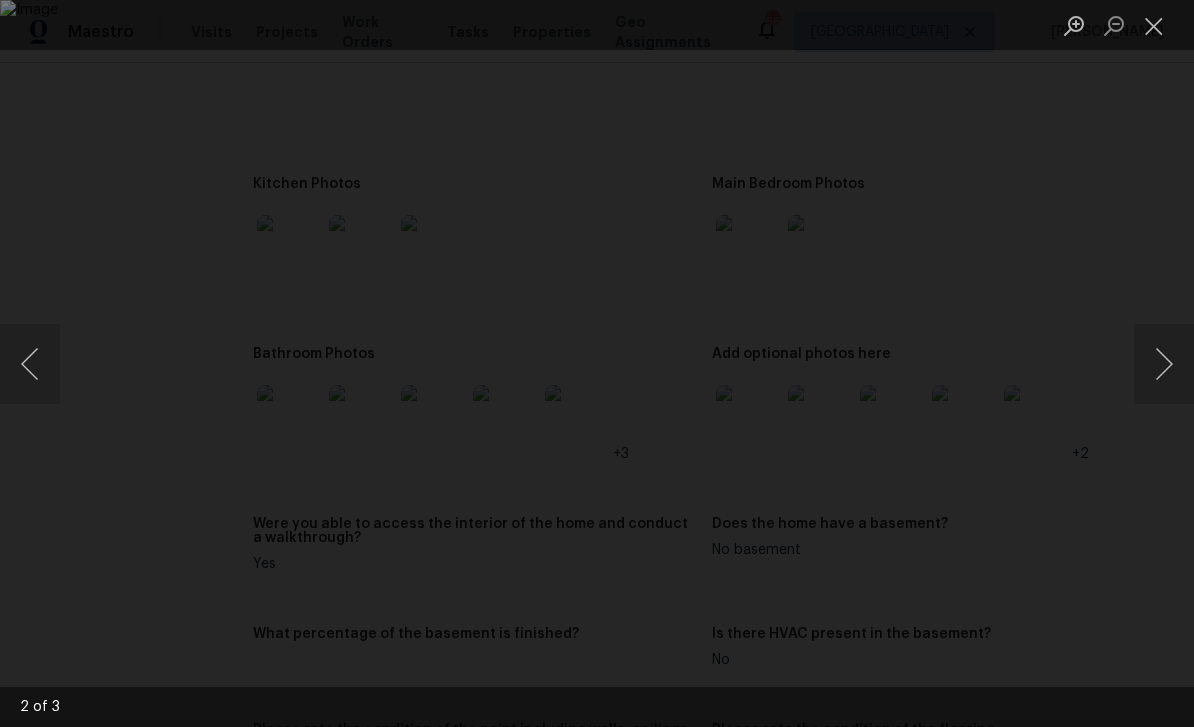 click at bounding box center [1164, 364] 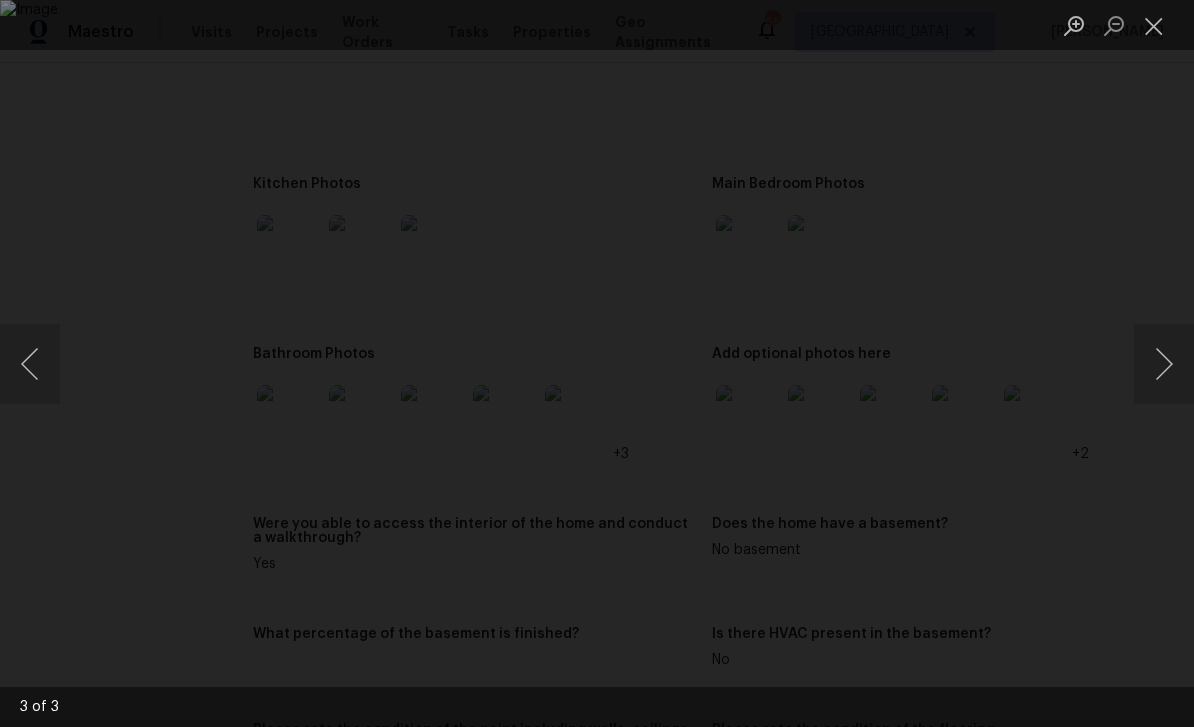 click at bounding box center (1164, 364) 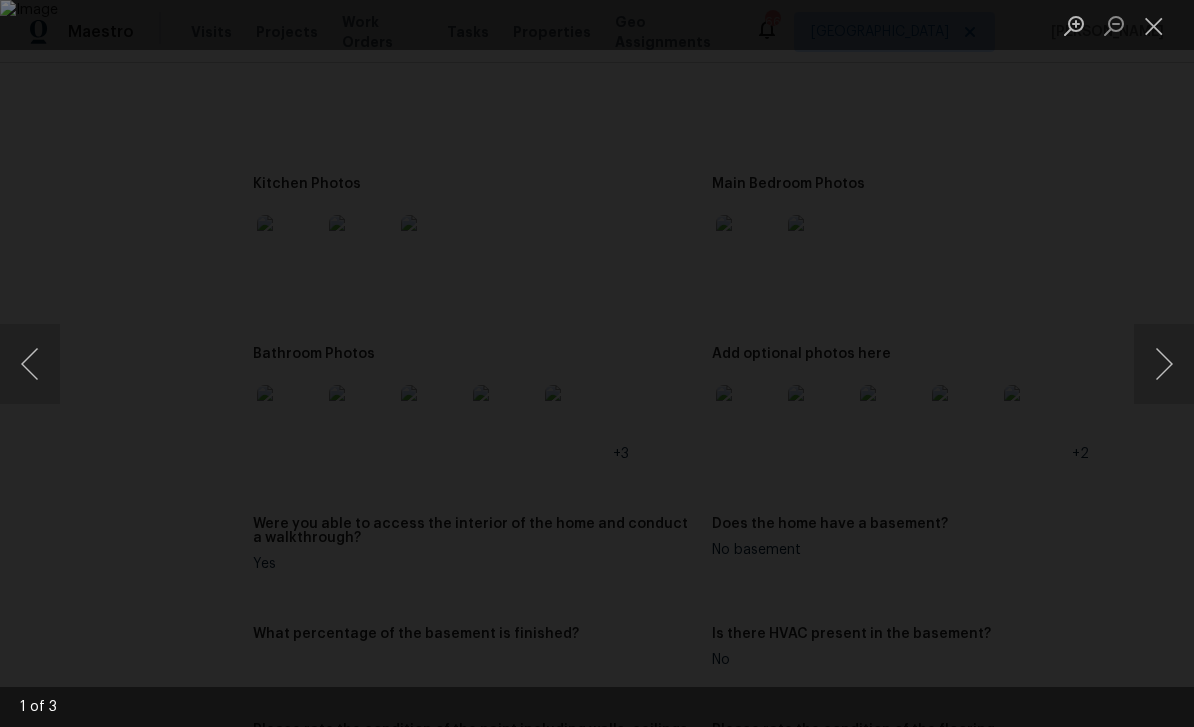 click at bounding box center (1164, 364) 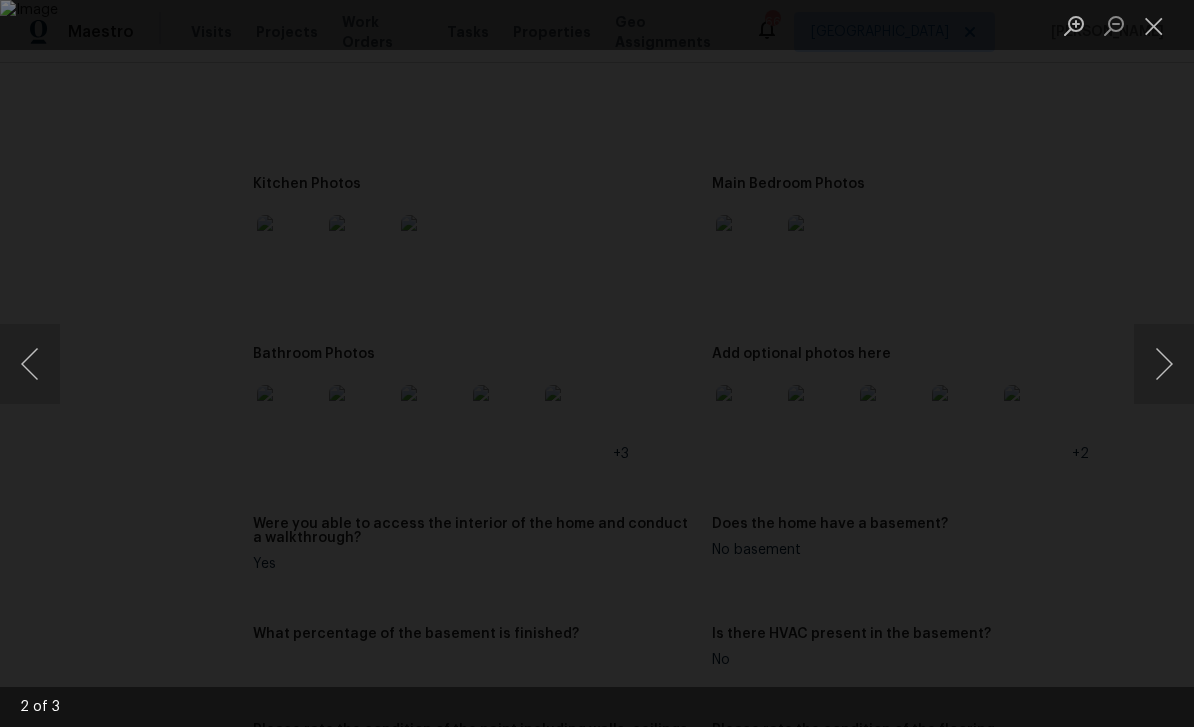click at bounding box center (1164, 364) 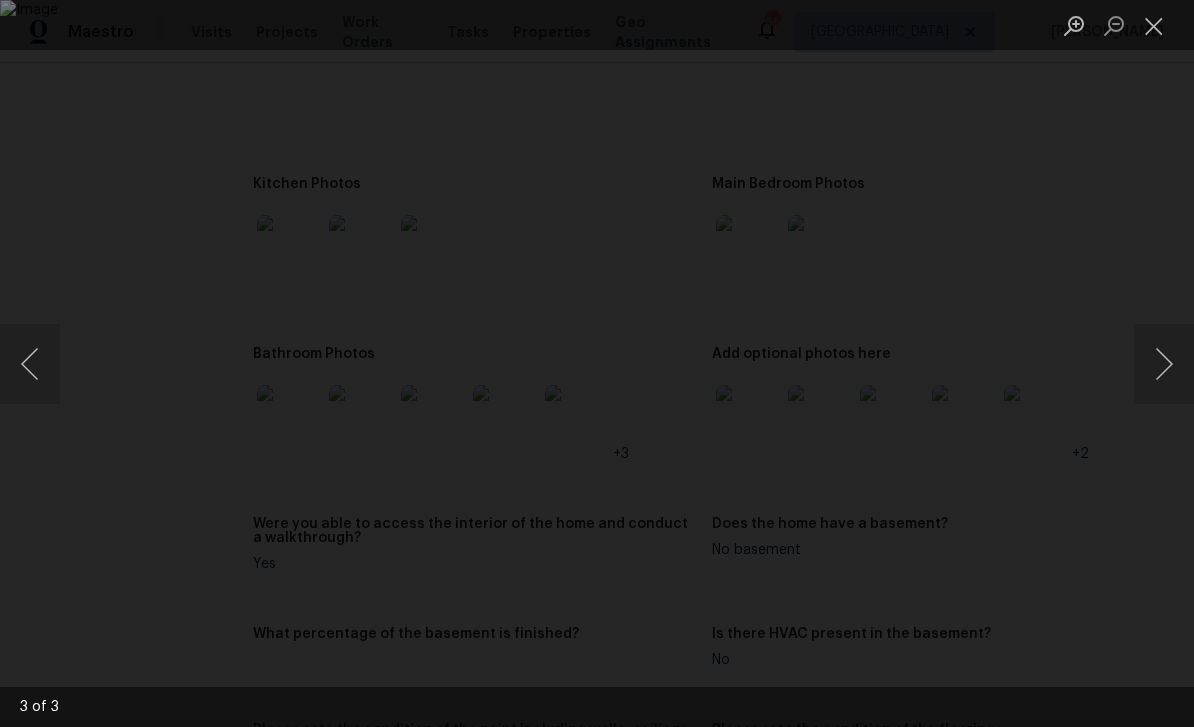 click at bounding box center (1154, 25) 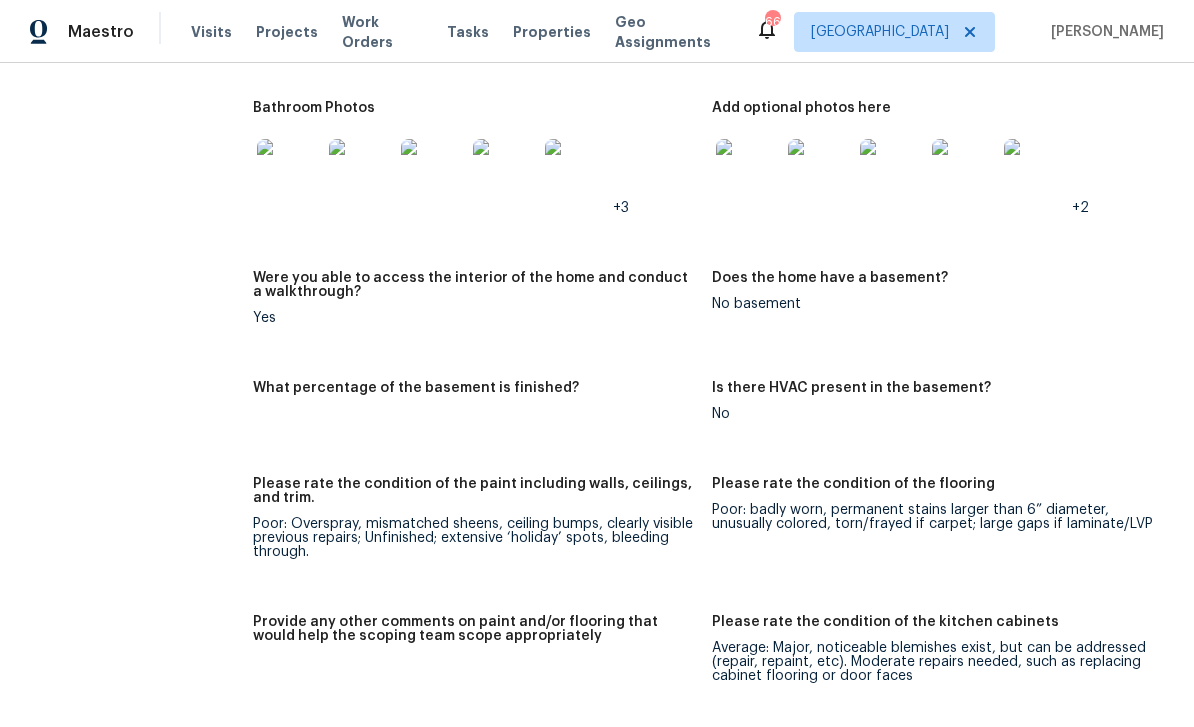 scroll, scrollTop: 2689, scrollLeft: 0, axis: vertical 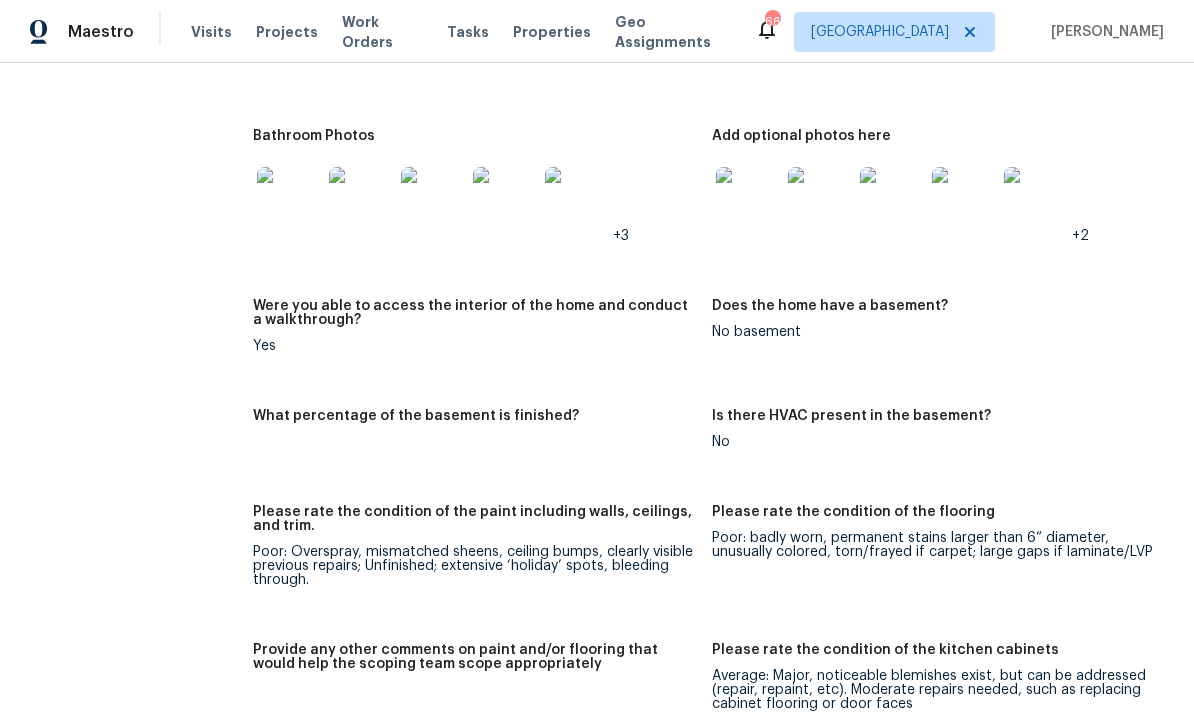 click at bounding box center [748, 199] 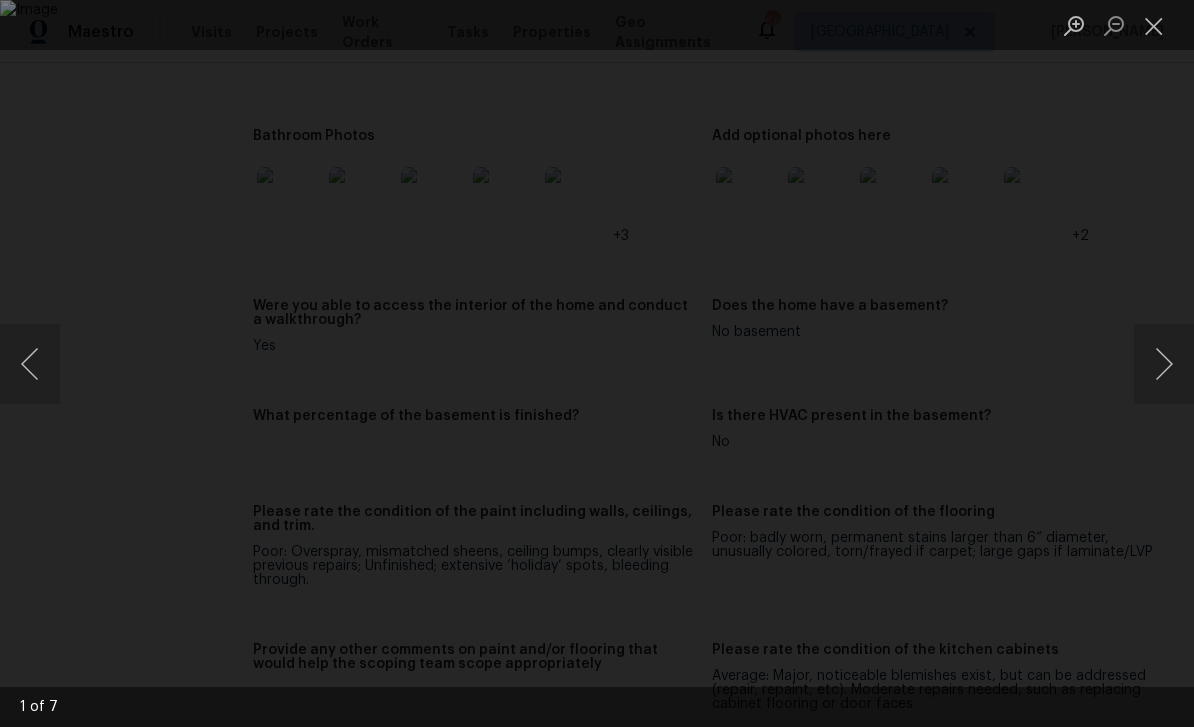 click at bounding box center [597, 363] 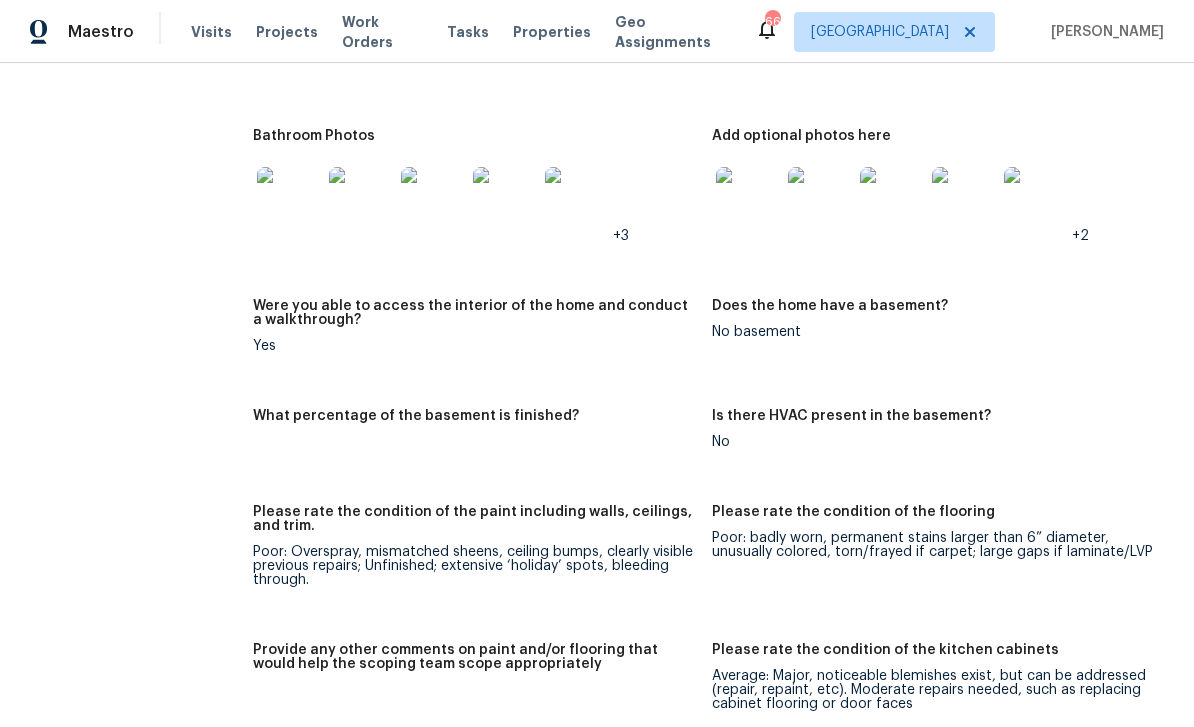 click at bounding box center (597, 363) 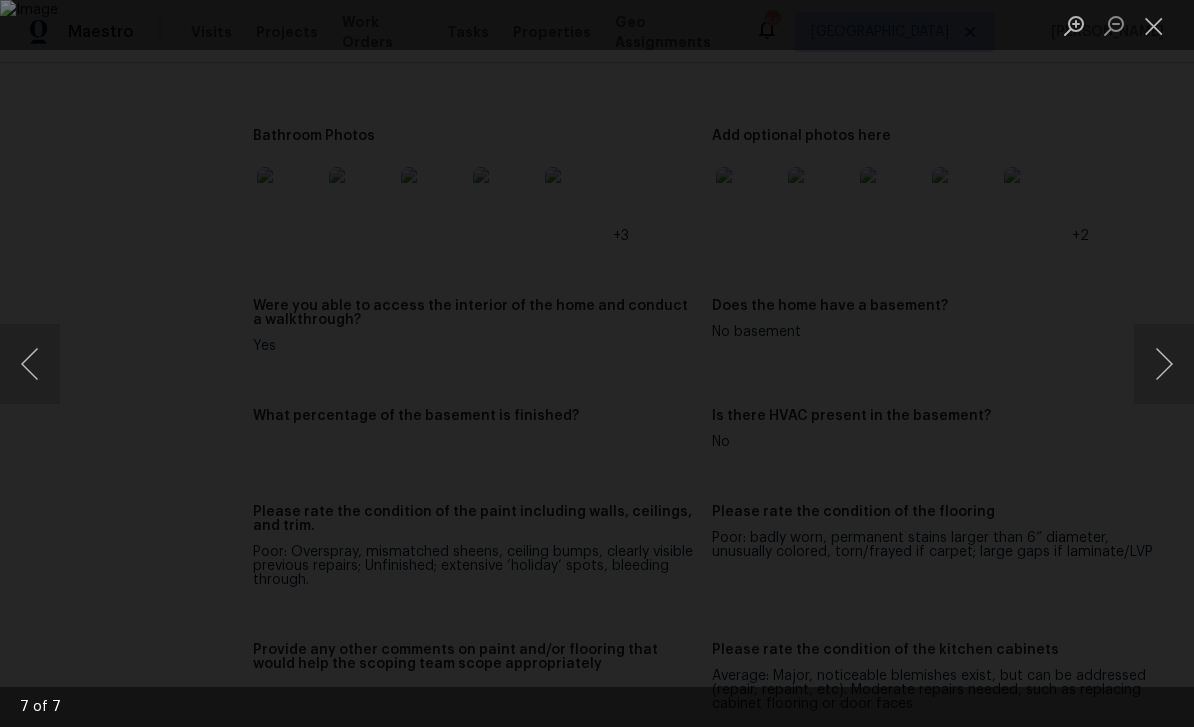 click at bounding box center (1164, 364) 